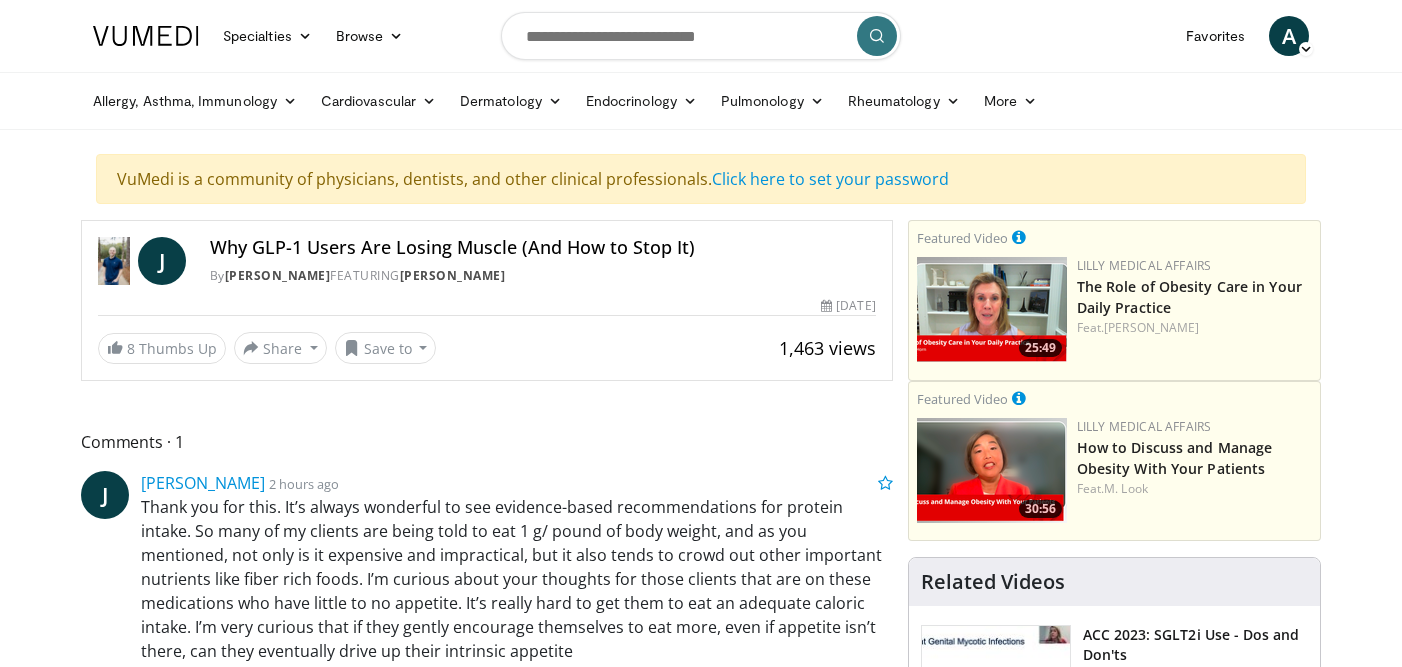 scroll, scrollTop: 0, scrollLeft: 0, axis: both 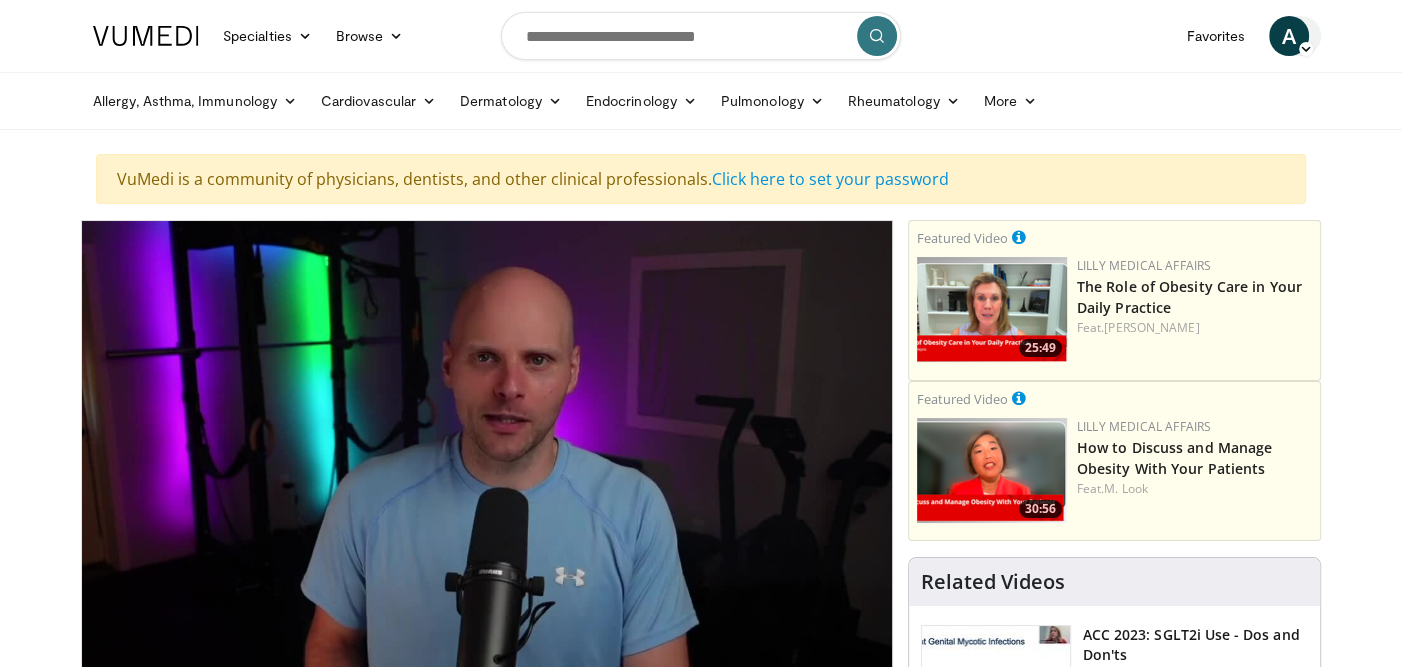 click at bounding box center [1306, 49] 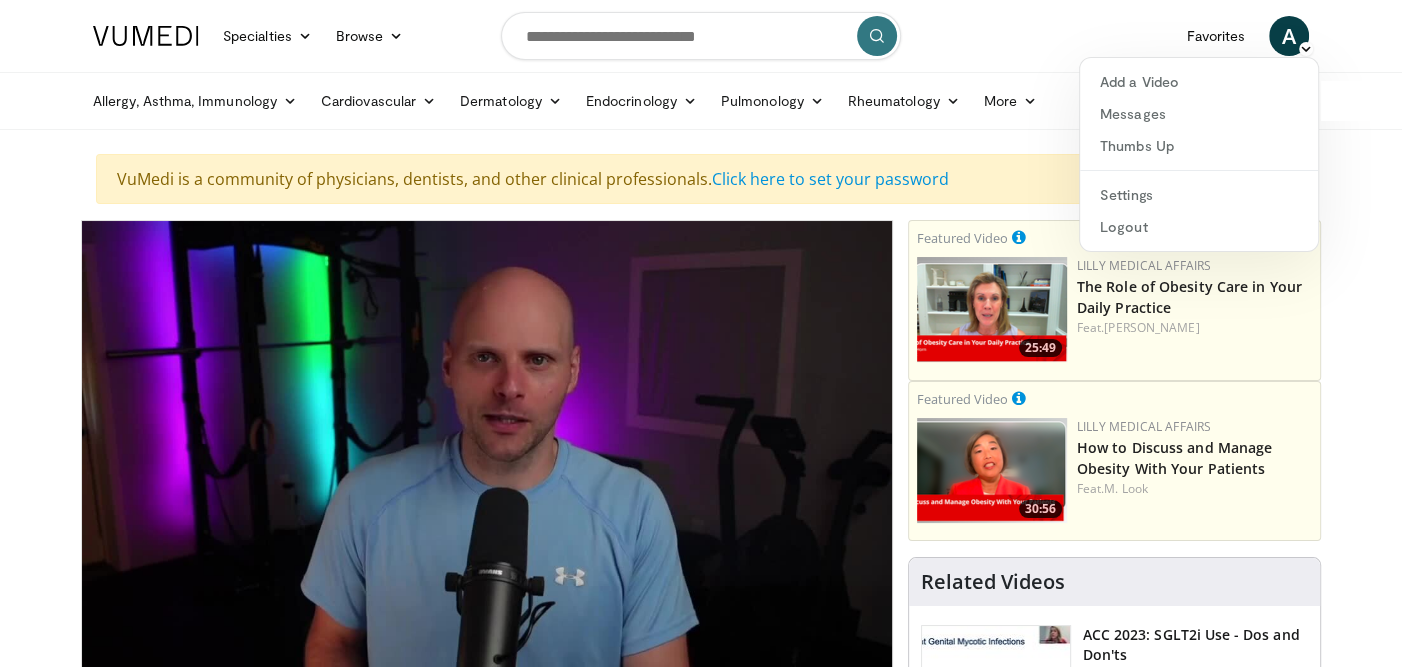 click on "Specialties
Adult & Family Medicine
Allergy, [MEDICAL_DATA], Immunology
Anesthesiology
Cardiology
Dental
Dermatology
Endocrinology
Gastroenterology & Hepatology
[MEDICAL_DATA]
Hematology & Oncology
[MEDICAL_DATA]
Nephrology
Neurology
[GEOGRAPHIC_DATA]
Obstetrics & Gynecology
Ophthalmology
Oral Maxillofacial
Orthopaedics
Otolaryngology
Pediatrics
Plastic Surgery
[GEOGRAPHIC_DATA]
Psychiatry
Pulmonology
Radiation Oncology
[MEDICAL_DATA]
Rheumatology
Urology" at bounding box center [701, 1714] 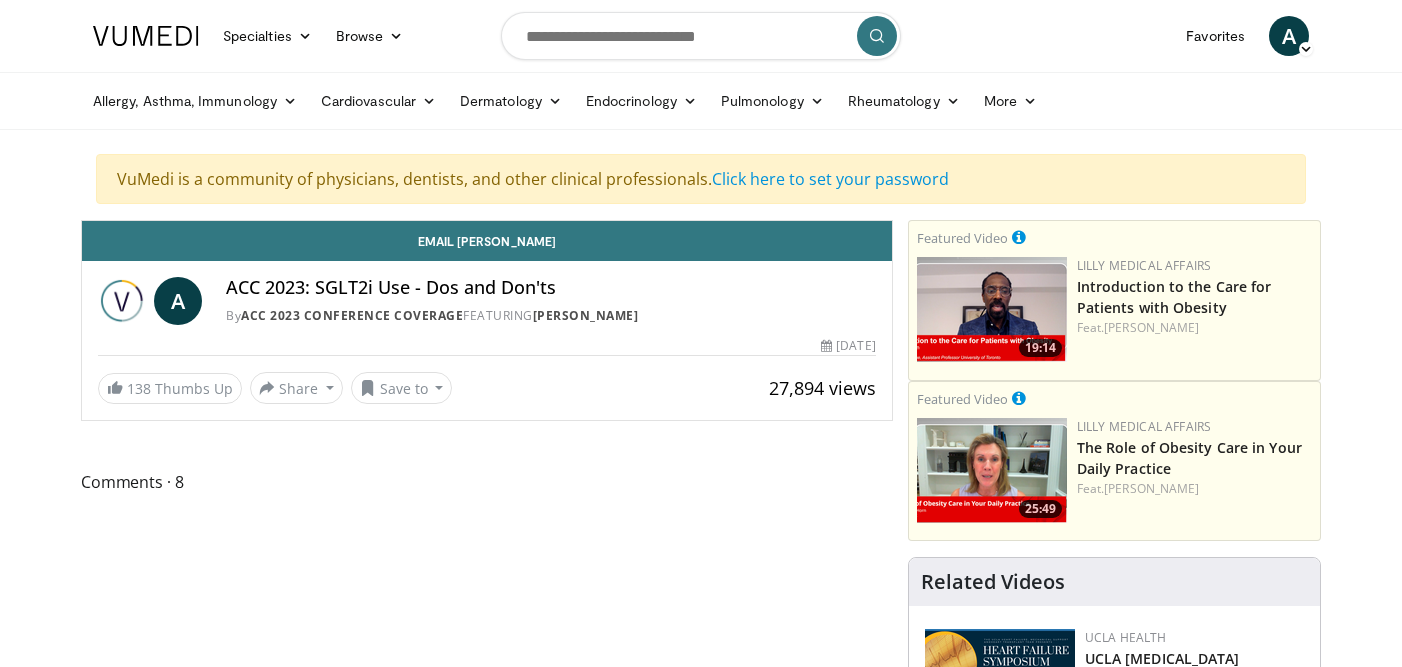 scroll, scrollTop: 0, scrollLeft: 0, axis: both 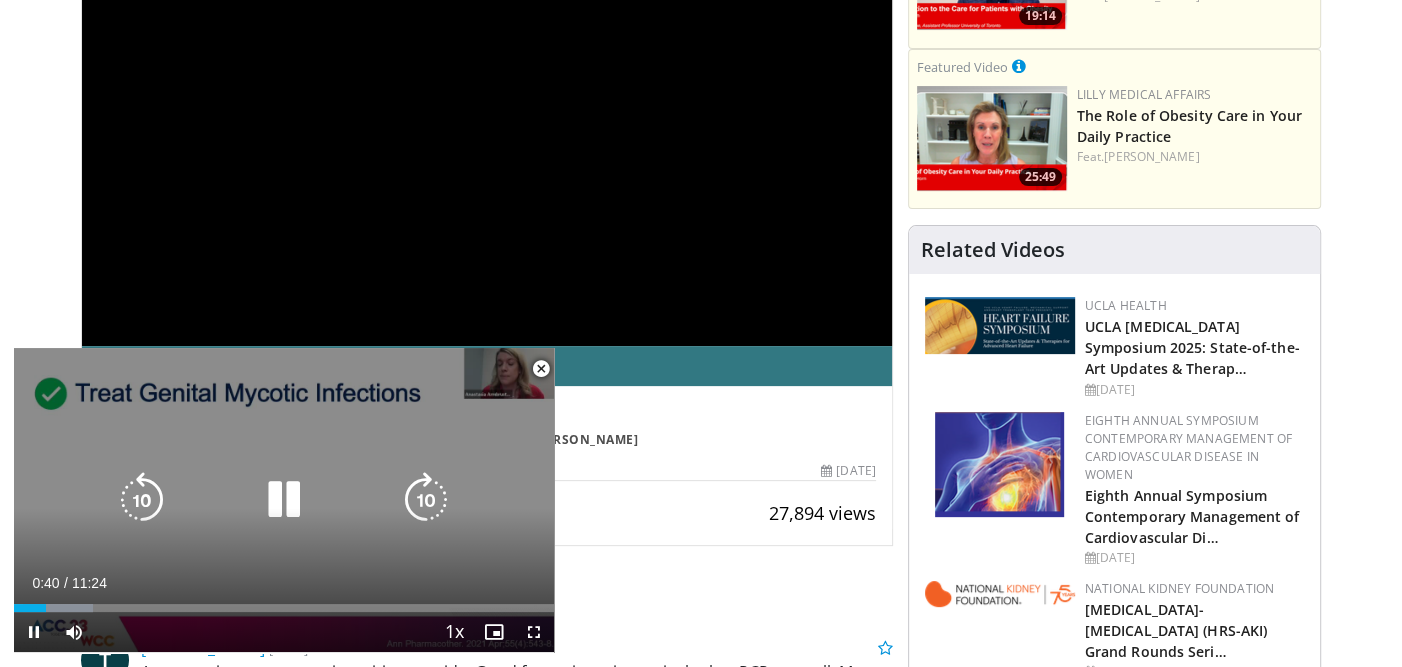 click on "10 seconds
Tap to unmute" at bounding box center [284, 500] 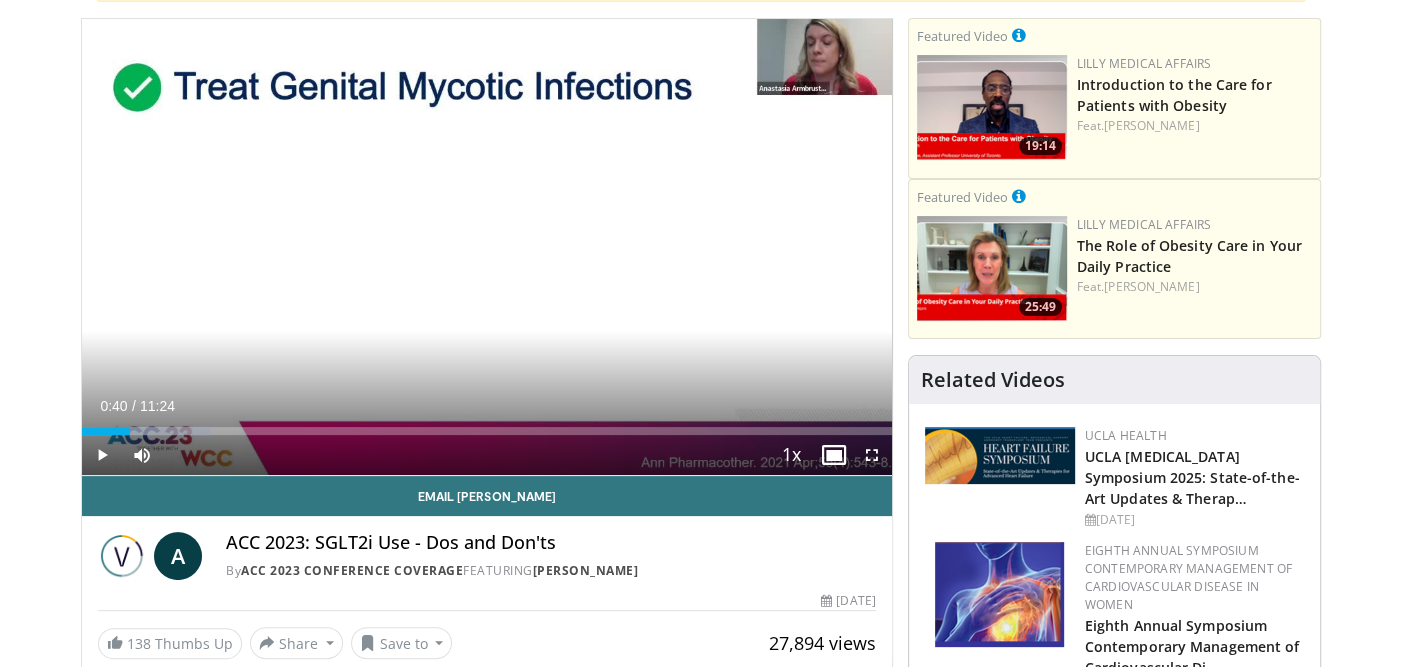 scroll, scrollTop: 207, scrollLeft: 0, axis: vertical 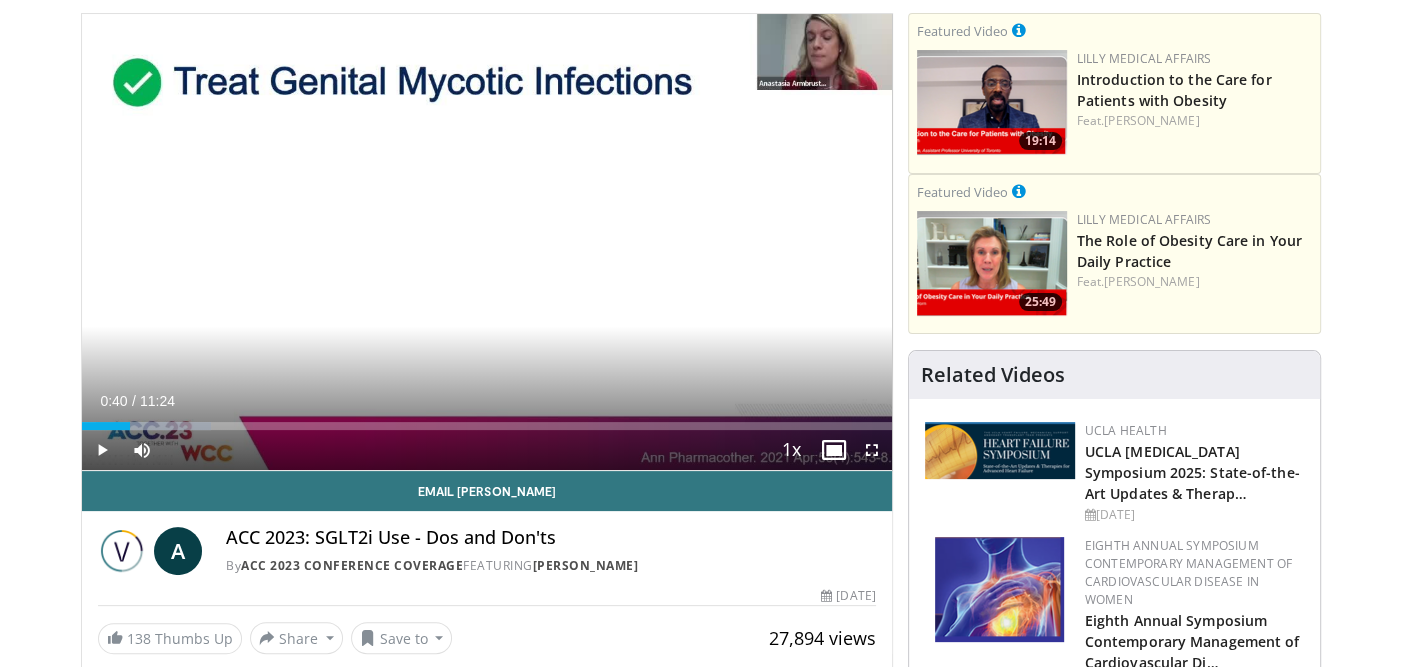 click at bounding box center (487, 242) 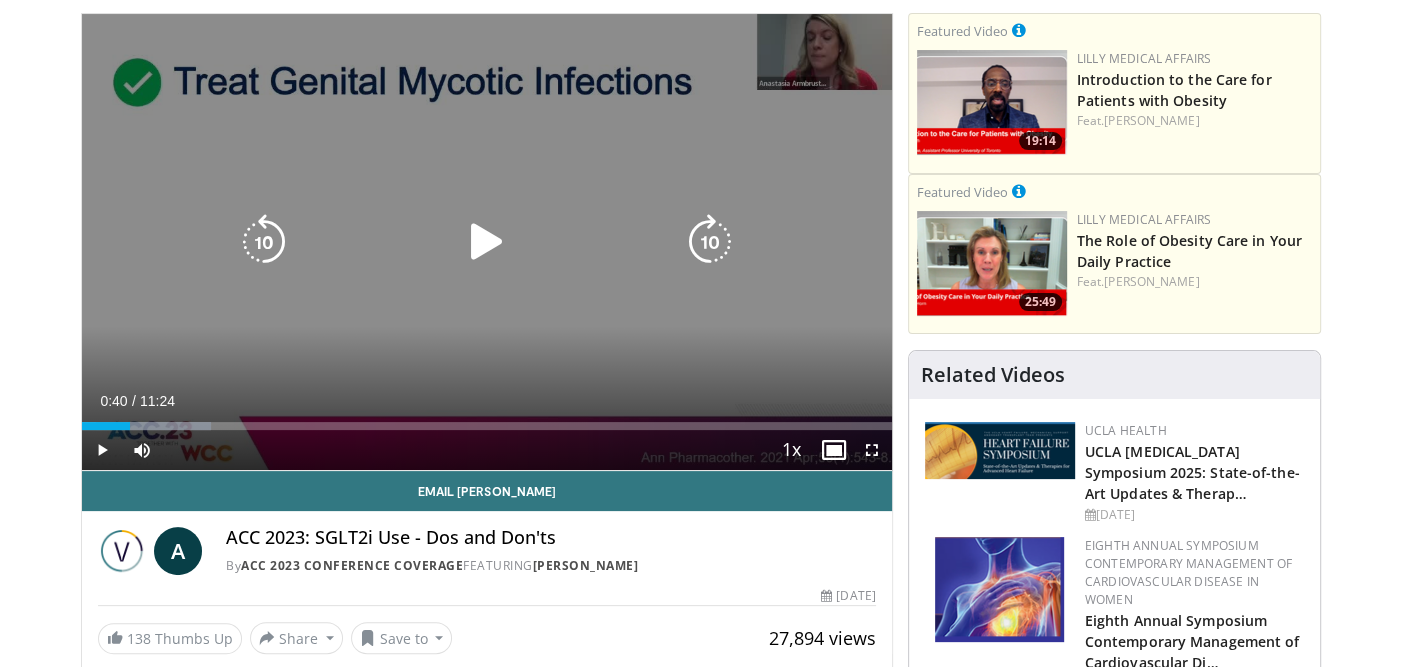 click at bounding box center [487, 242] 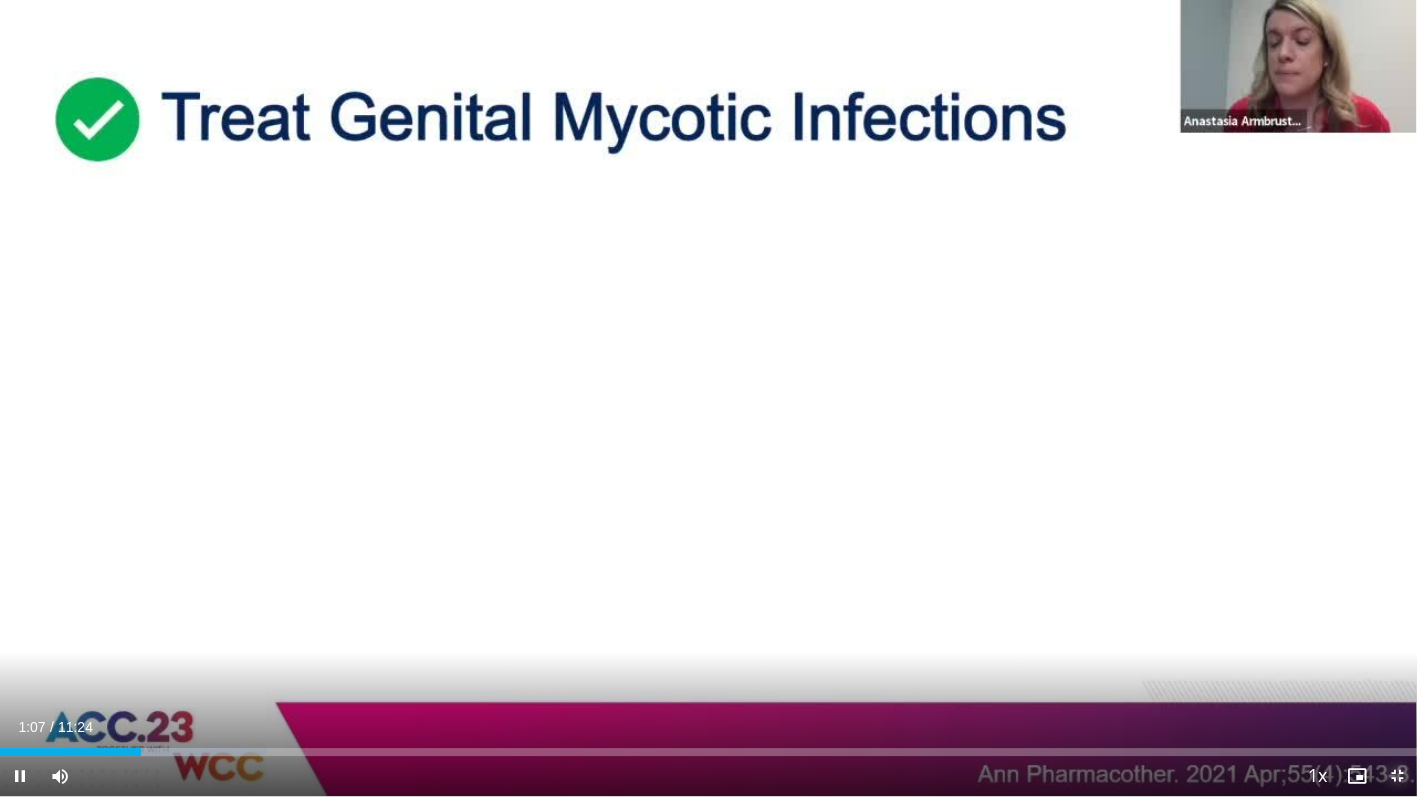 click at bounding box center (1397, 776) 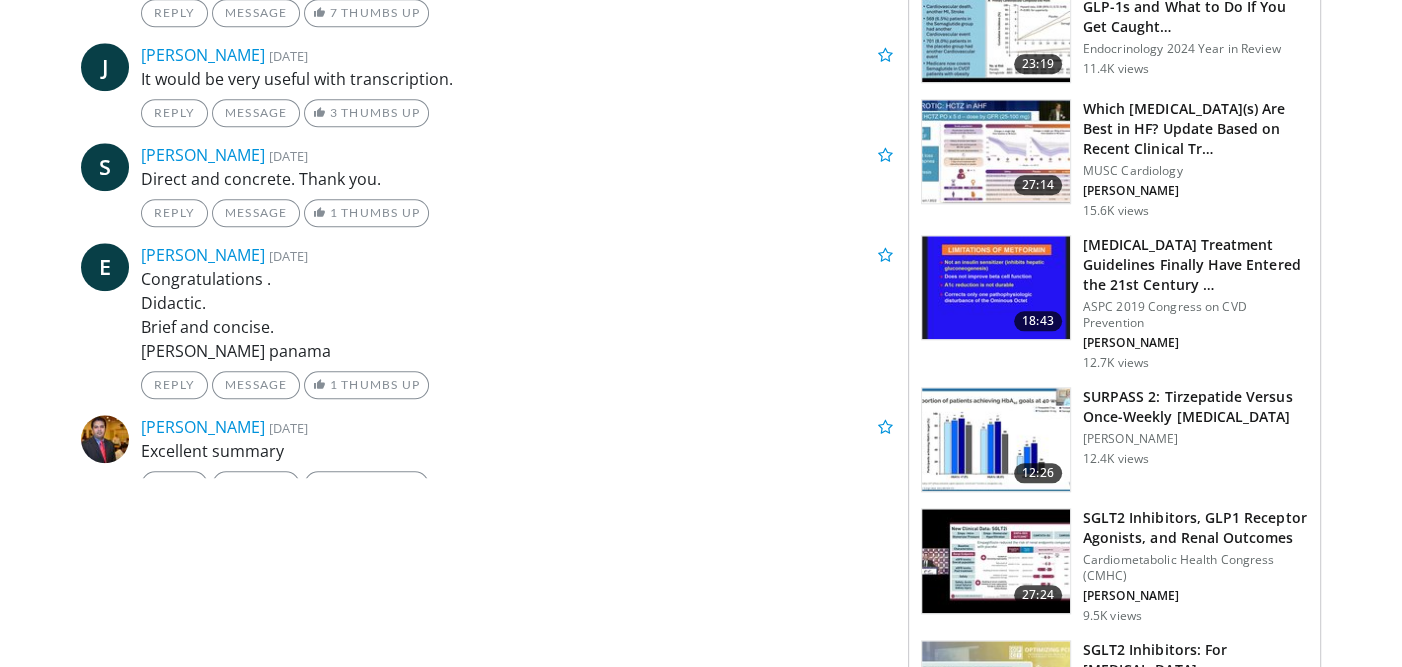 scroll, scrollTop: 1599, scrollLeft: 0, axis: vertical 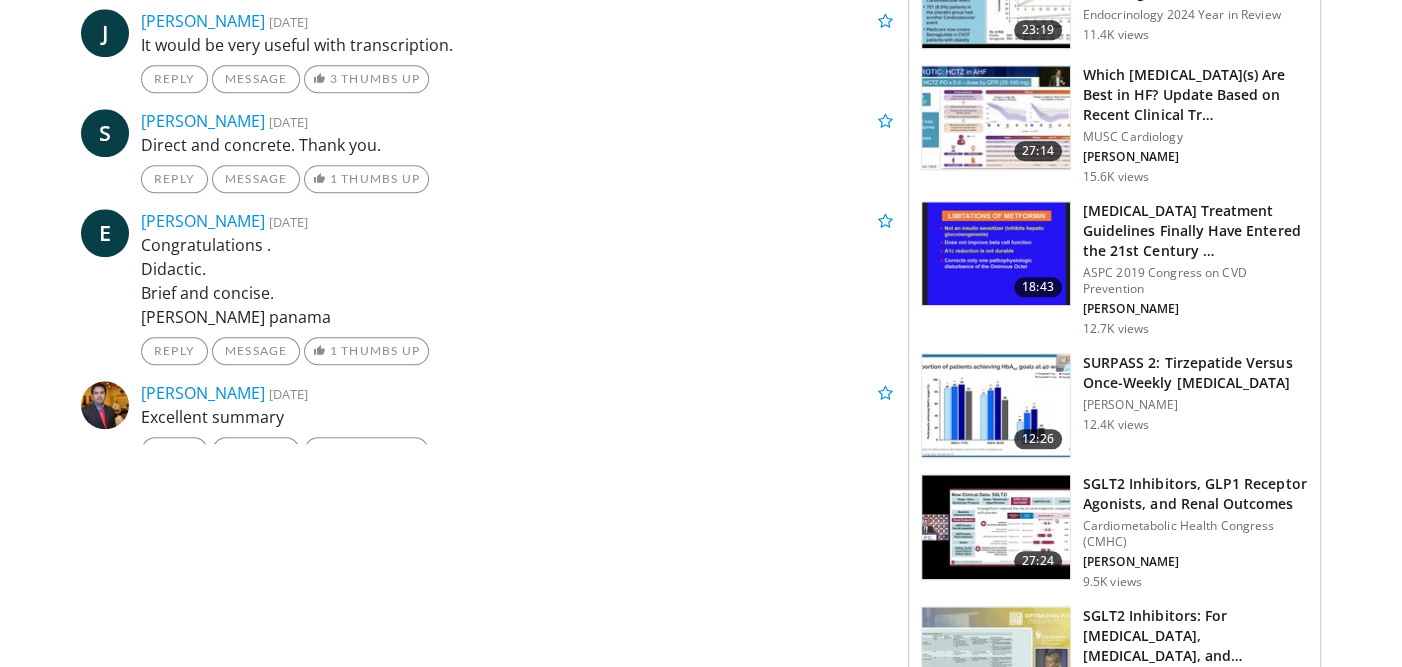 click at bounding box center [996, 406] 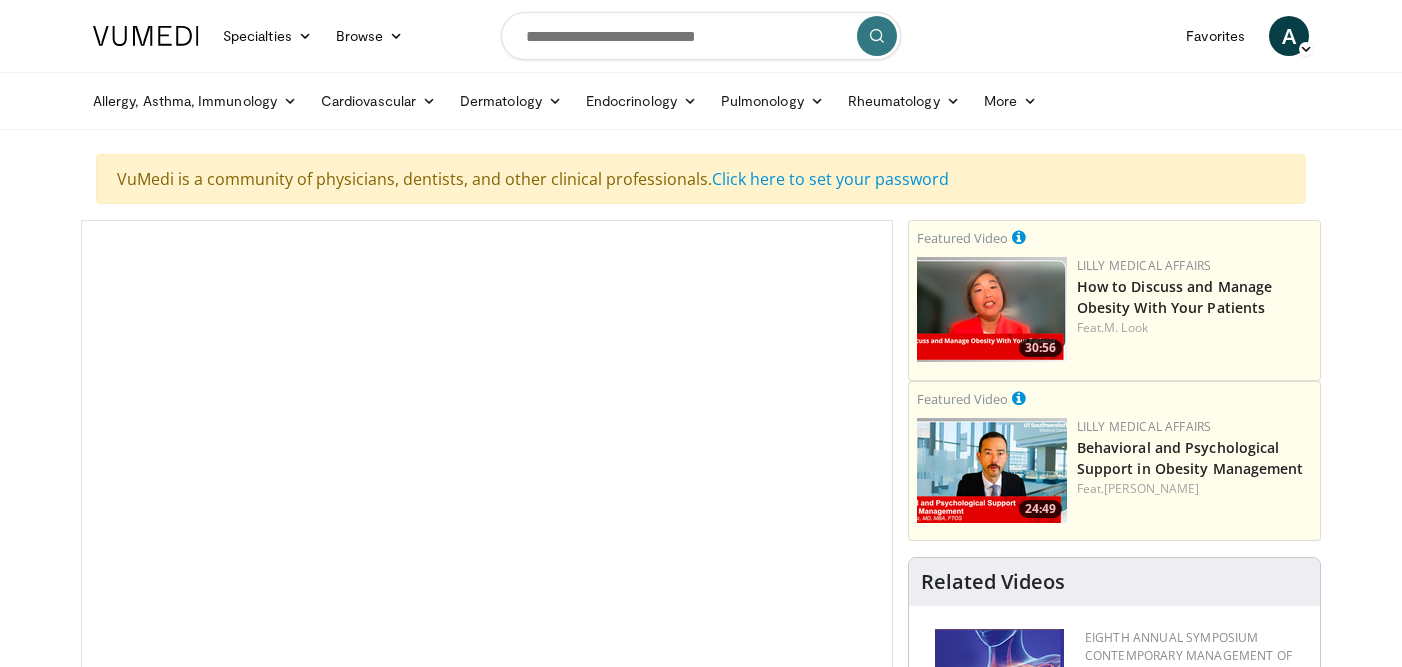 scroll, scrollTop: 0, scrollLeft: 0, axis: both 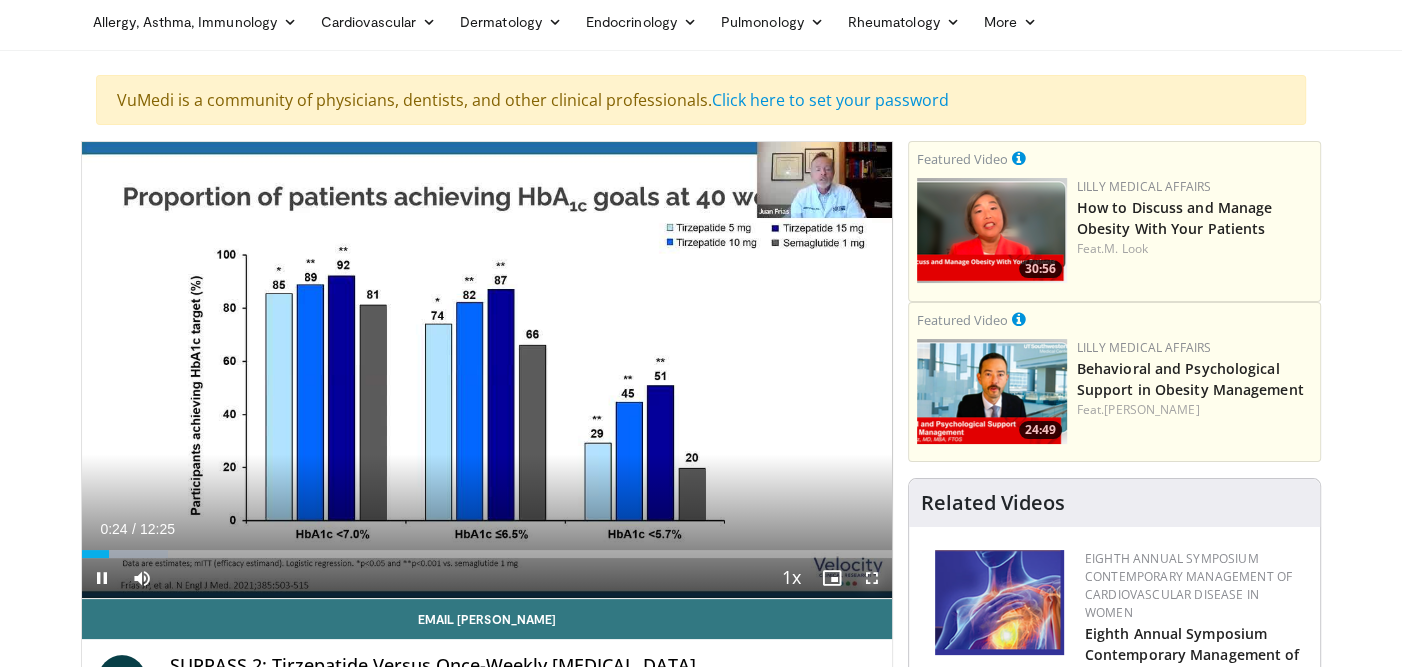 click at bounding box center (872, 578) 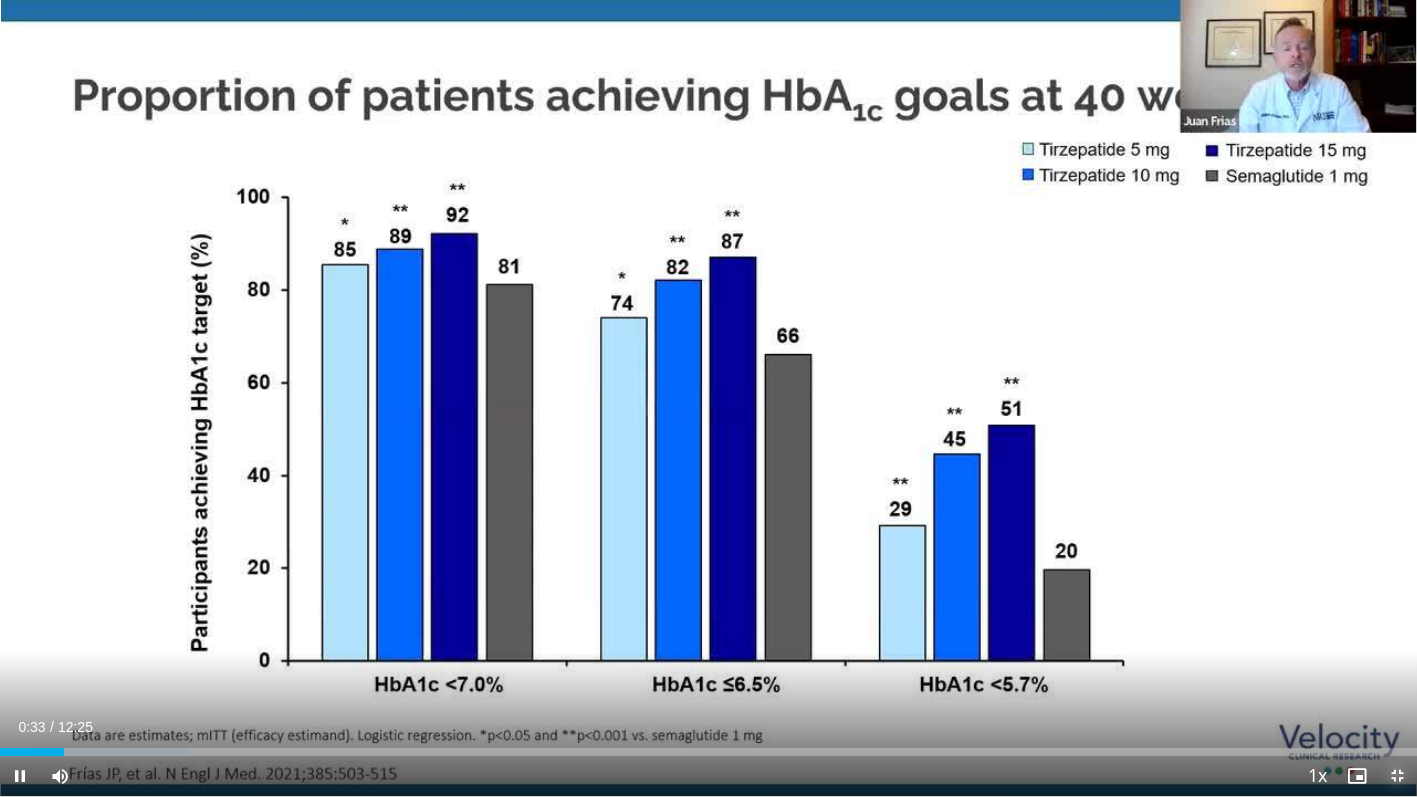 click at bounding box center (1397, 776) 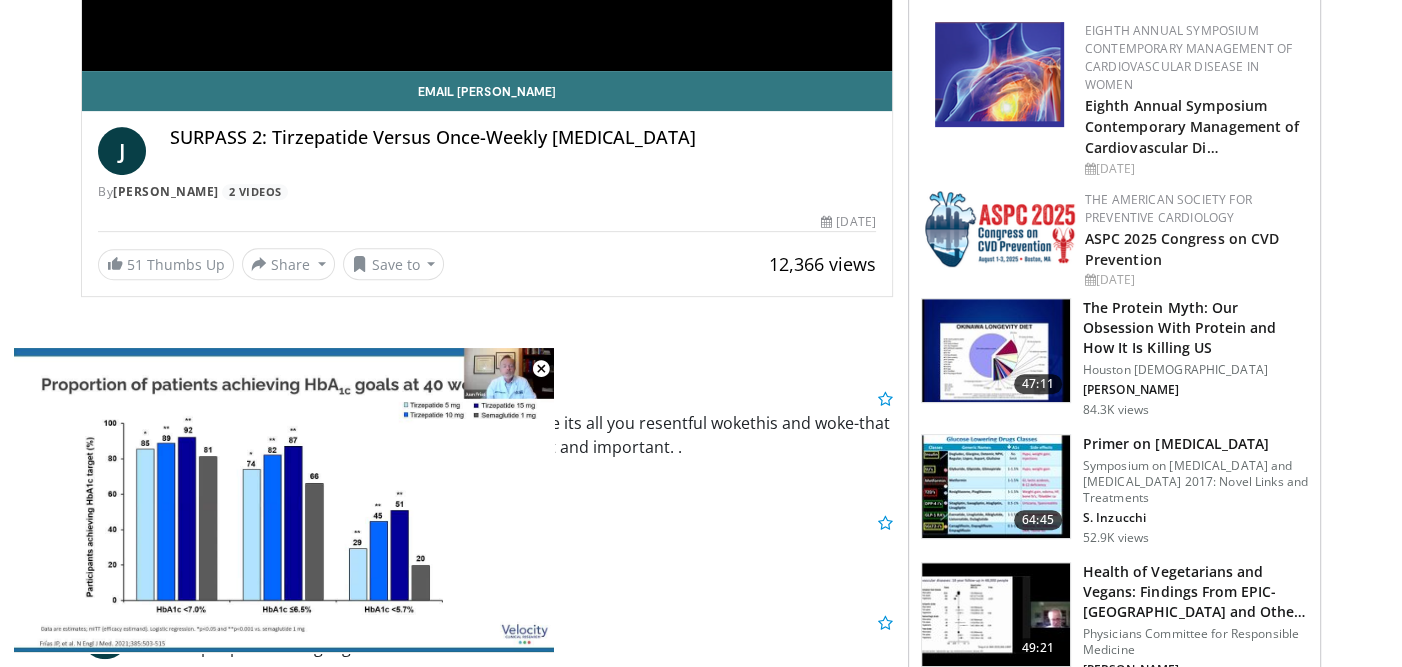 click on "Specialties
Adult & Family Medicine
Allergy, Asthma, Immunology
Anesthesiology
Cardiology
Dental
Dermatology
Endocrinology
Gastroenterology & Hepatology
General Surgery
Hematology & Oncology
Infectious Disease
Nephrology
Neurology
Neurosurgery
Obstetrics & Gynecology
Ophthalmology
Oral Maxillofacial
Orthopaedics
Otolaryngology
Pediatrics
Plastic Surgery
Podiatry
Psychiatry
Pulmonology
Radiation Oncology
Radiology
Rheumatology
Urology" at bounding box center (701, 1246) 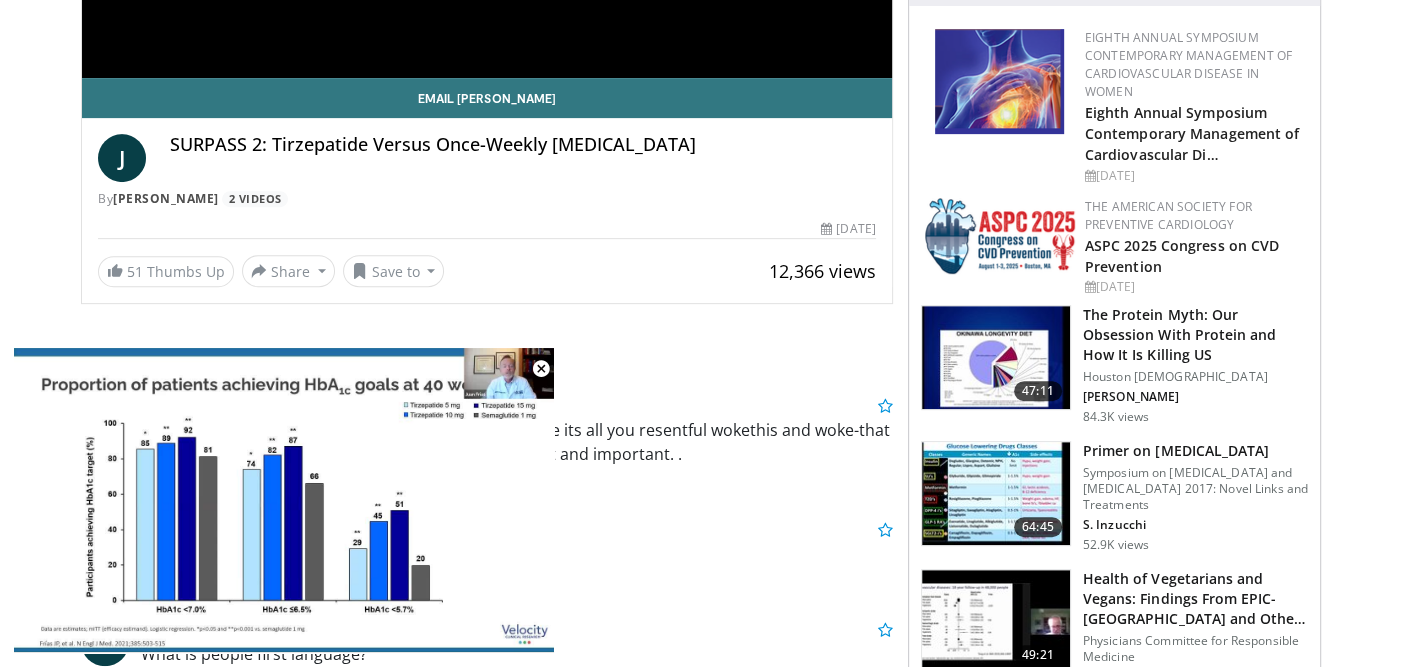 scroll, scrollTop: 598, scrollLeft: 0, axis: vertical 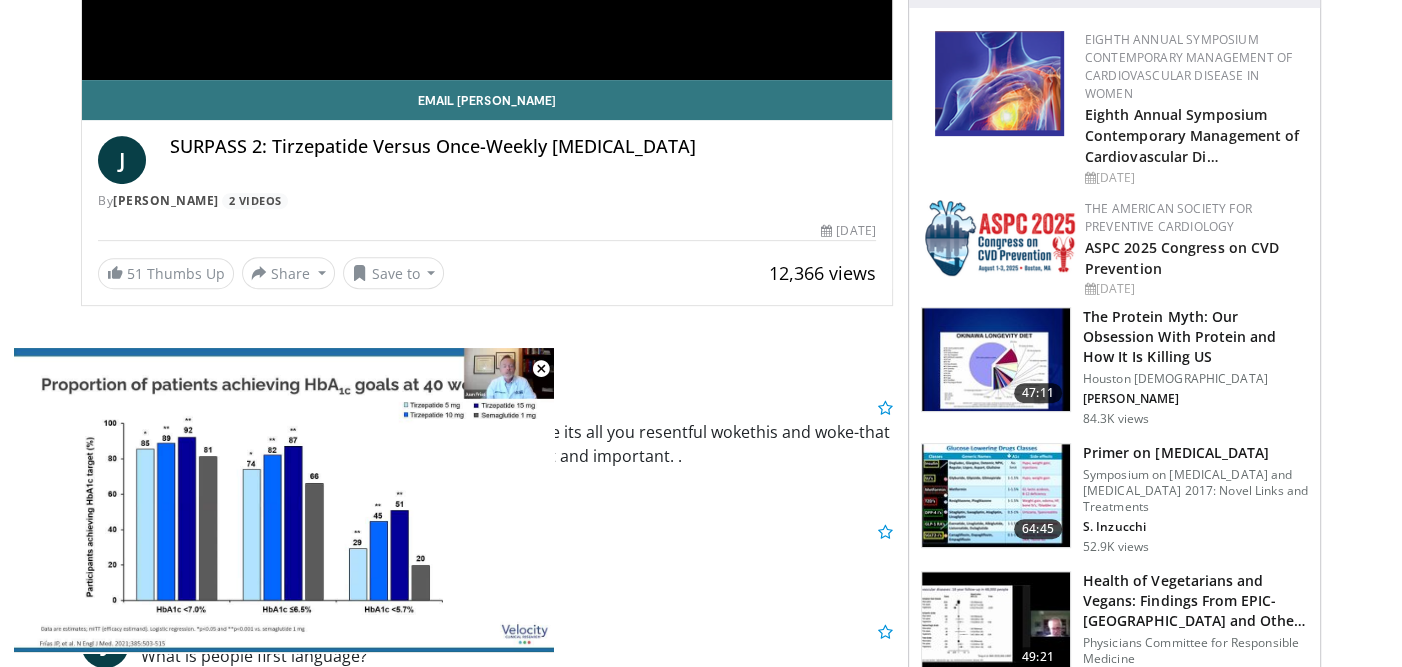 click on "Specialties
Adult & Family Medicine
Allergy, Asthma, Immunology
Anesthesiology
Cardiology
Dental
Dermatology
Endocrinology
Gastroenterology & Hepatology
General Surgery
Hematology & Oncology
Infectious Disease
Nephrology
Neurology
Neurosurgery
Obstetrics & Gynecology
Ophthalmology
Oral Maxillofacial
Orthopaedics
Otolaryngology
Pediatrics
Plastic Surgery
Podiatry
Psychiatry
Pulmonology
Radiation Oncology
Radiology
Rheumatology
Urology" at bounding box center [701, 1255] 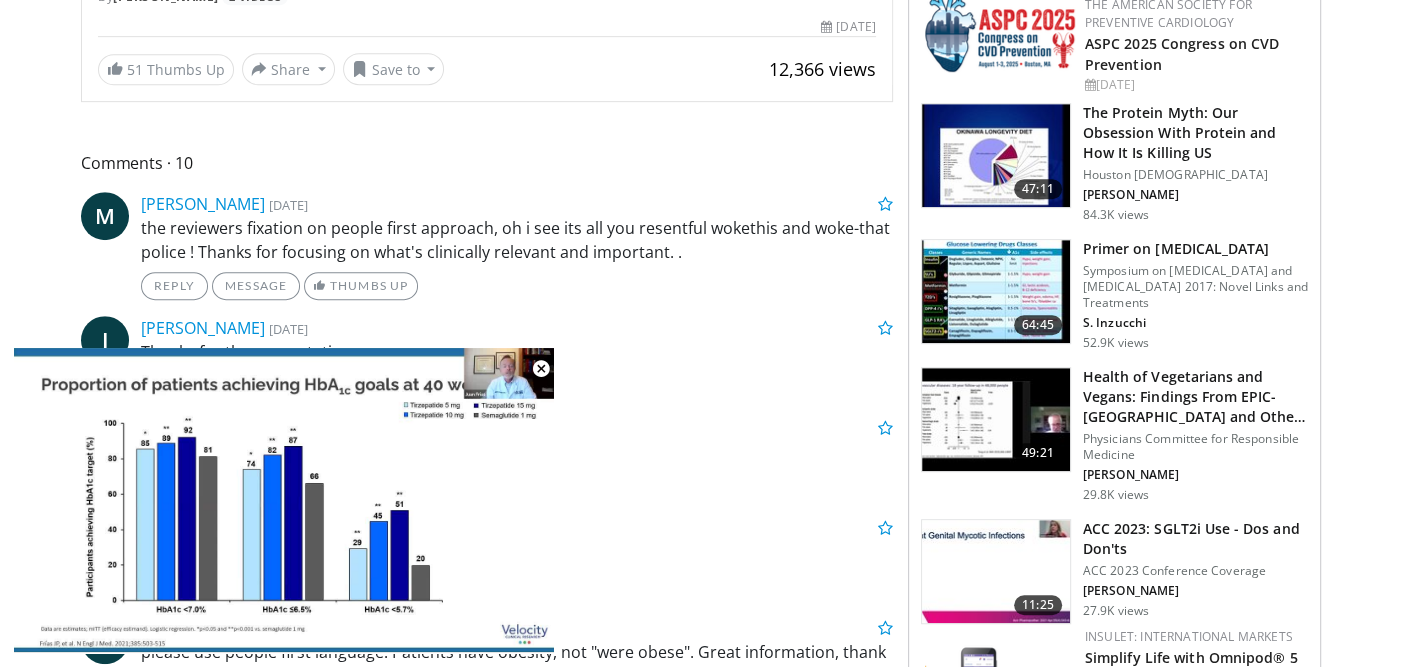 click on "Specialties
Adult & Family Medicine
Allergy, Asthma, Immunology
Anesthesiology
Cardiology
Dental
Dermatology
Endocrinology
Gastroenterology & Hepatology
General Surgery
Hematology & Oncology
Infectious Disease
Nephrology
Neurology
Neurosurgery
Obstetrics & Gynecology
Ophthalmology
Oral Maxillofacial
Orthopaedics
Otolaryngology
Pediatrics
Plastic Surgery
Podiatry
Psychiatry
Pulmonology
Radiation Oncology
Radiology
Rheumatology
Urology" at bounding box center [701, 1051] 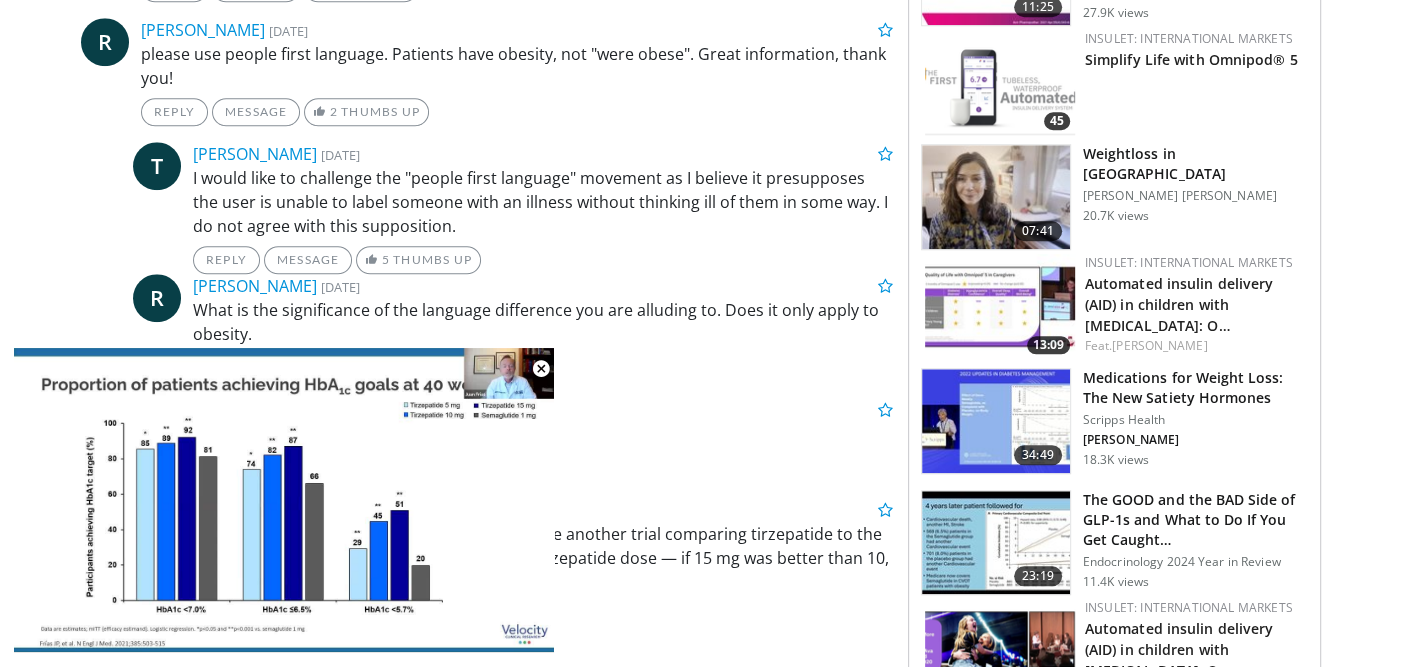 scroll, scrollTop: 1410, scrollLeft: 0, axis: vertical 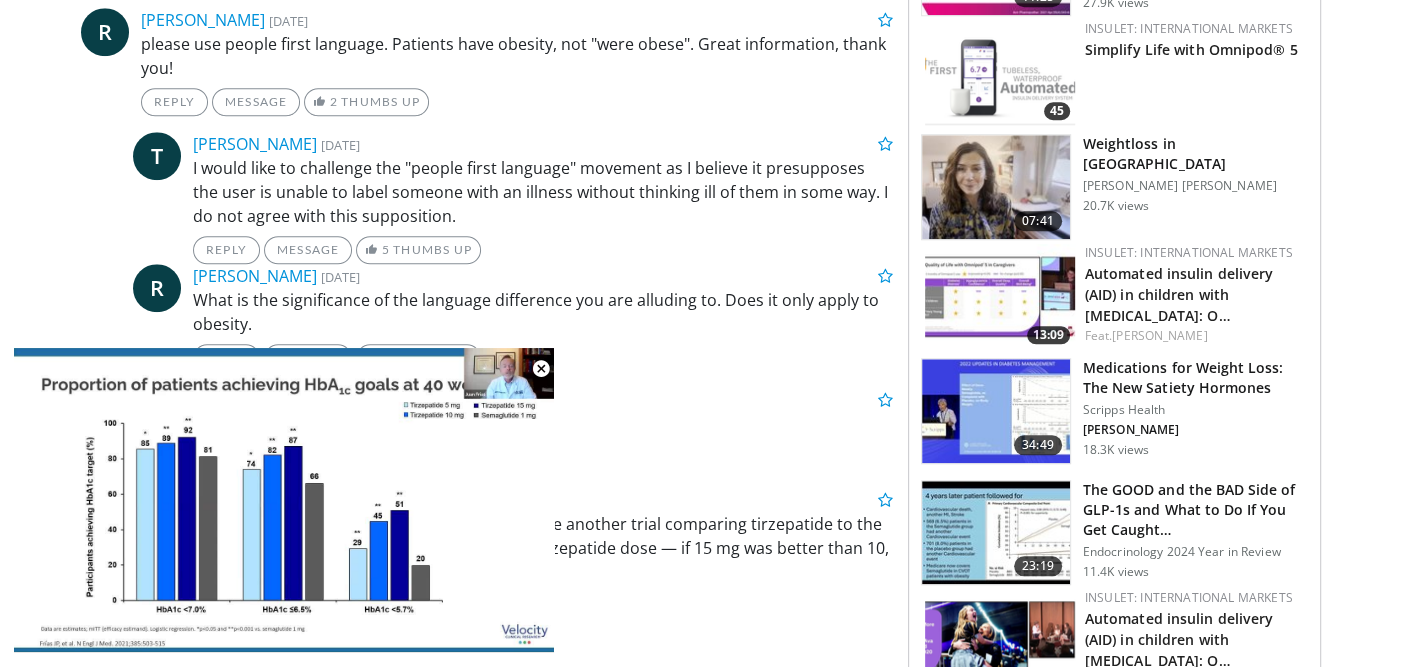 click on "Medications for Weight Loss: The New Satiety Hormones" at bounding box center (1195, 378) 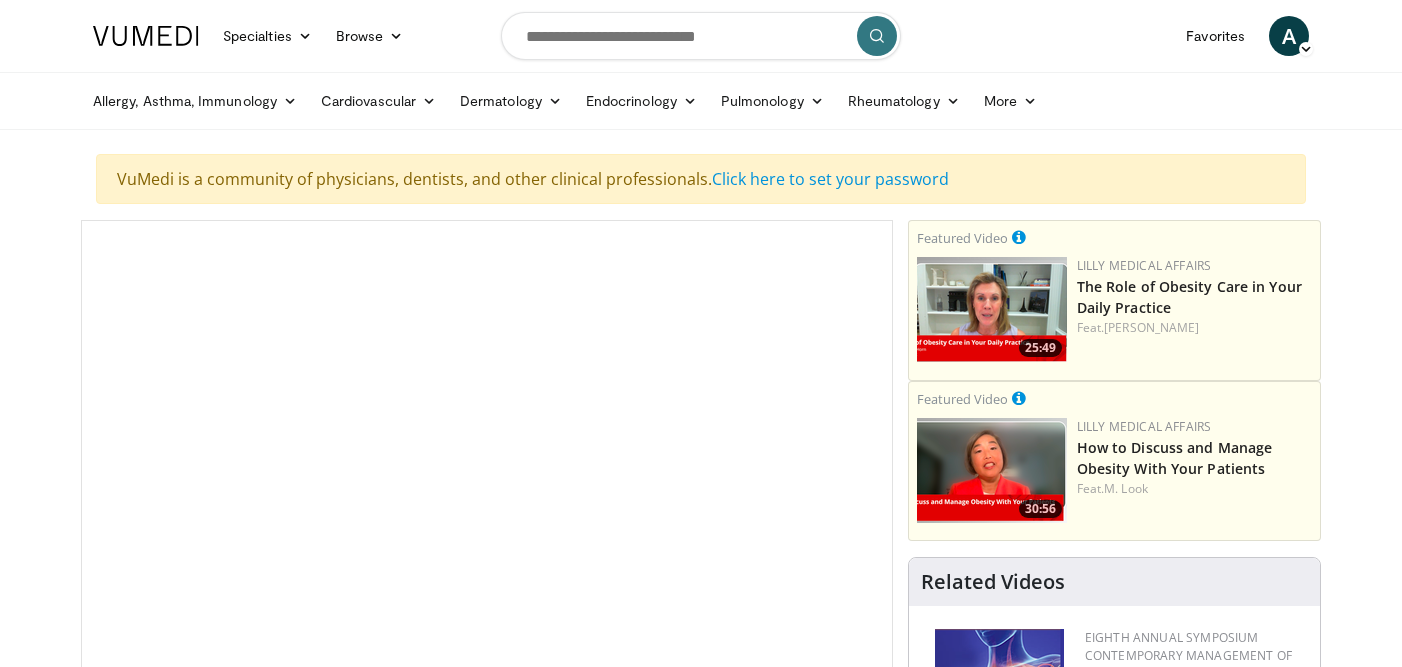 scroll, scrollTop: 0, scrollLeft: 0, axis: both 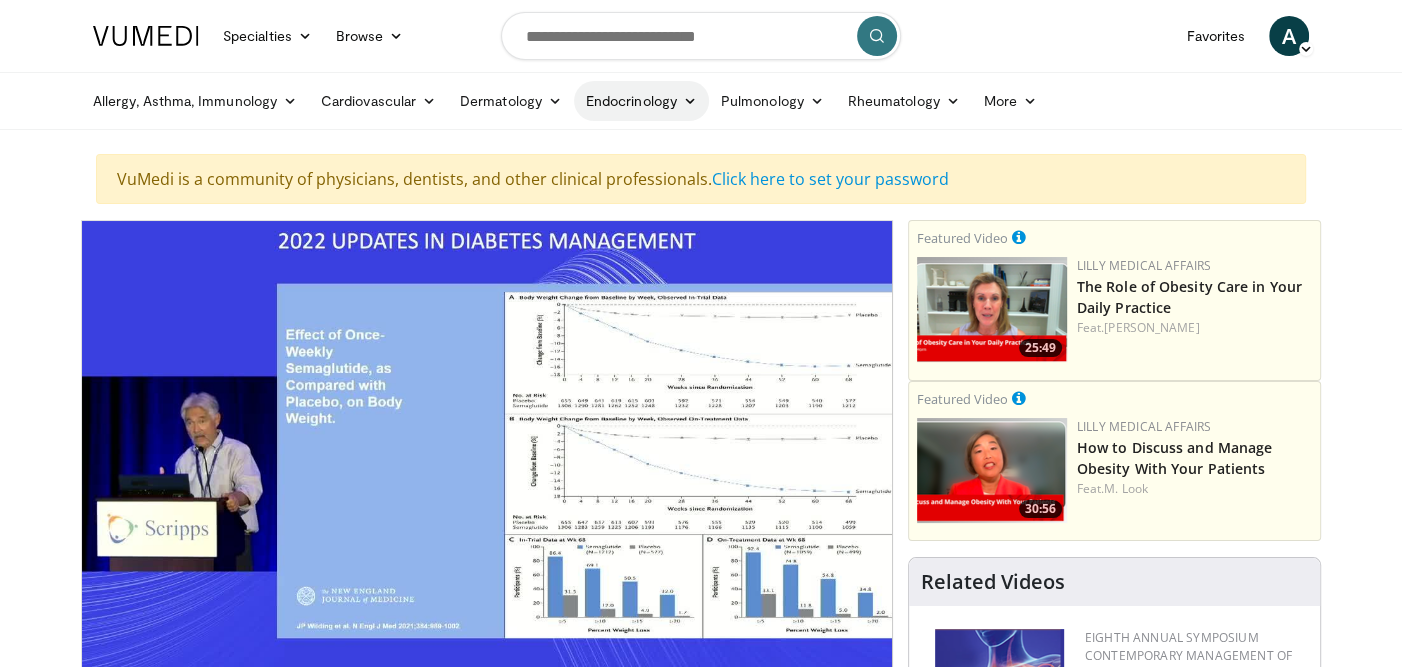 click on "Endocrinology" at bounding box center [641, 101] 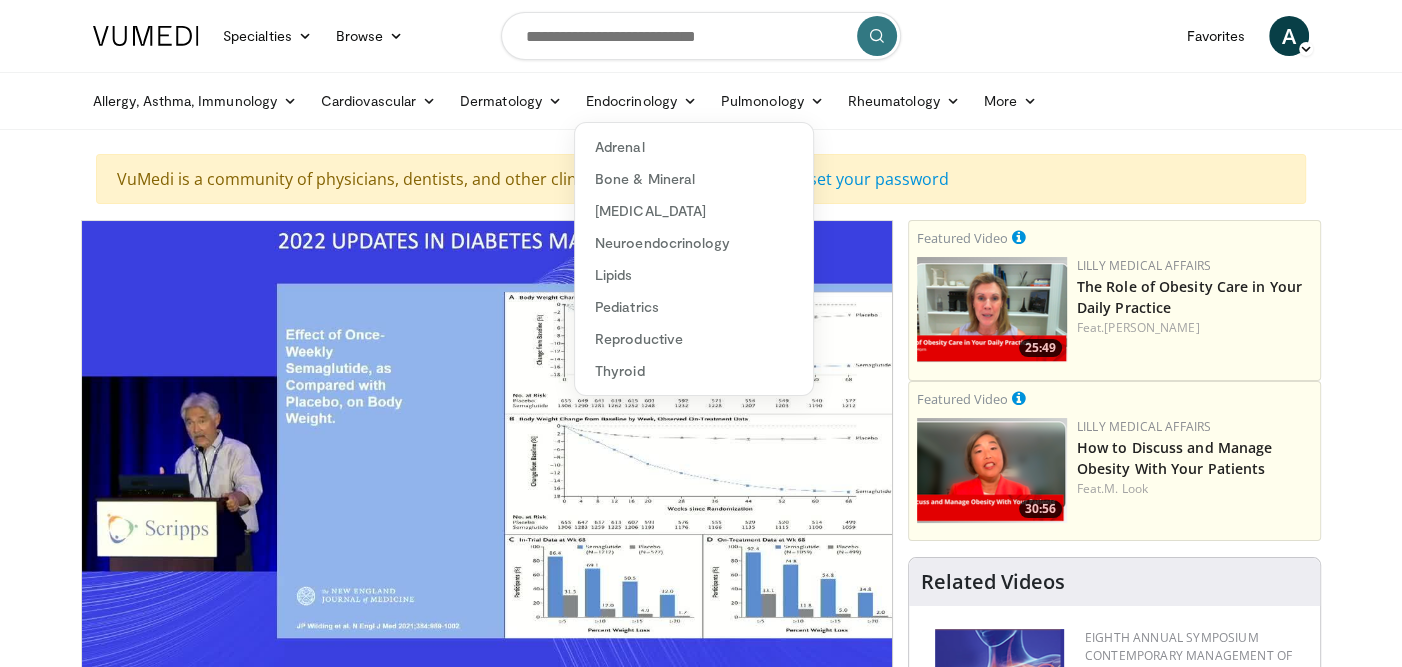 click at bounding box center (701, 36) 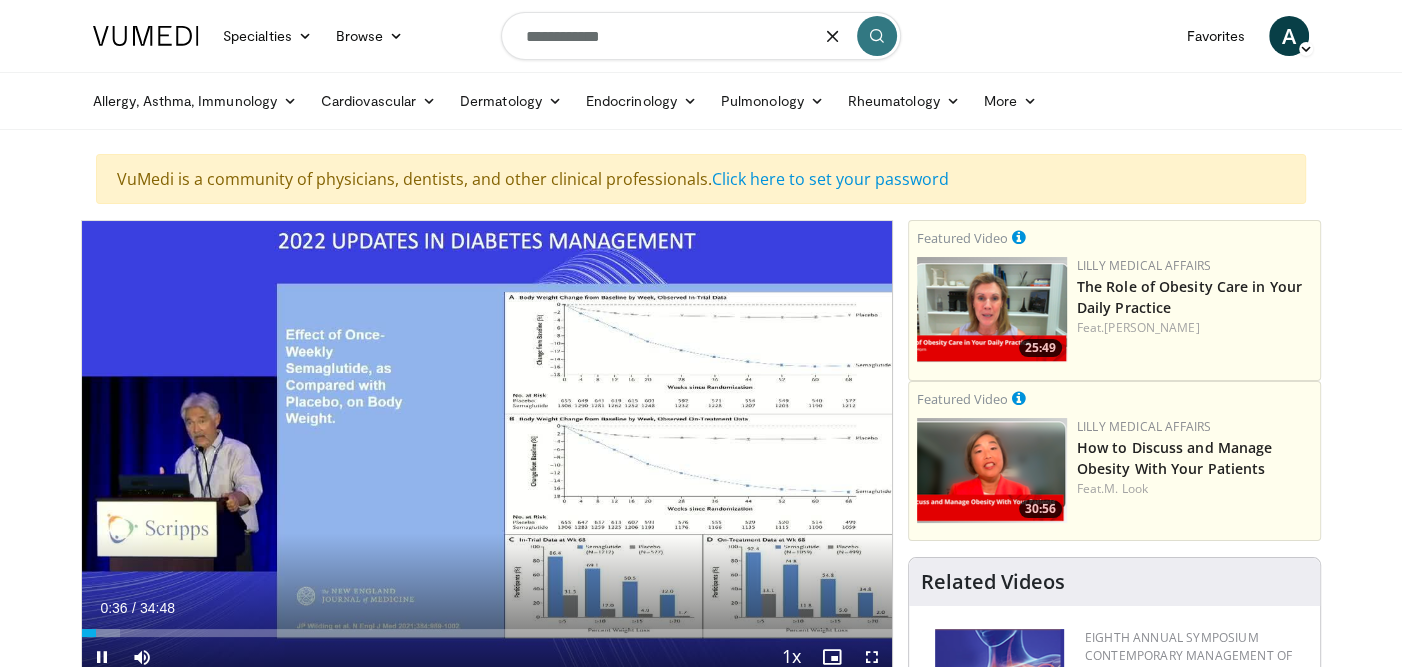 type on "**********" 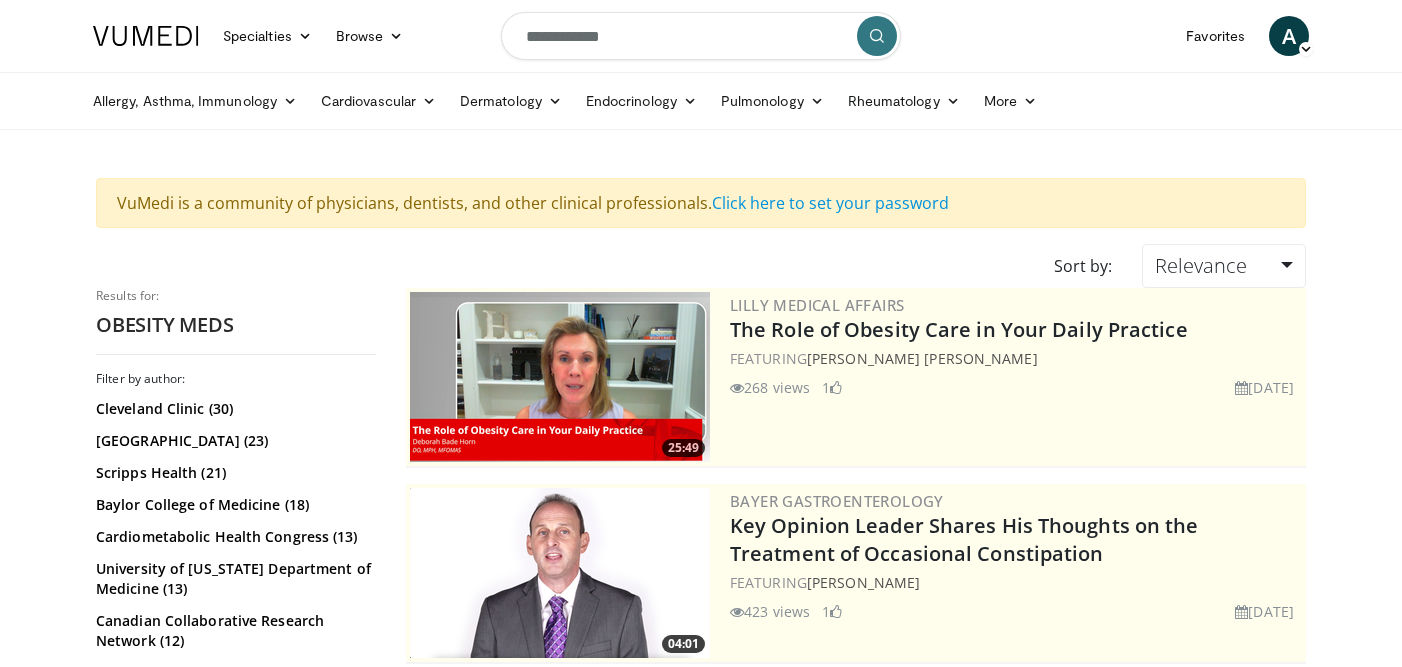 scroll, scrollTop: 0, scrollLeft: 0, axis: both 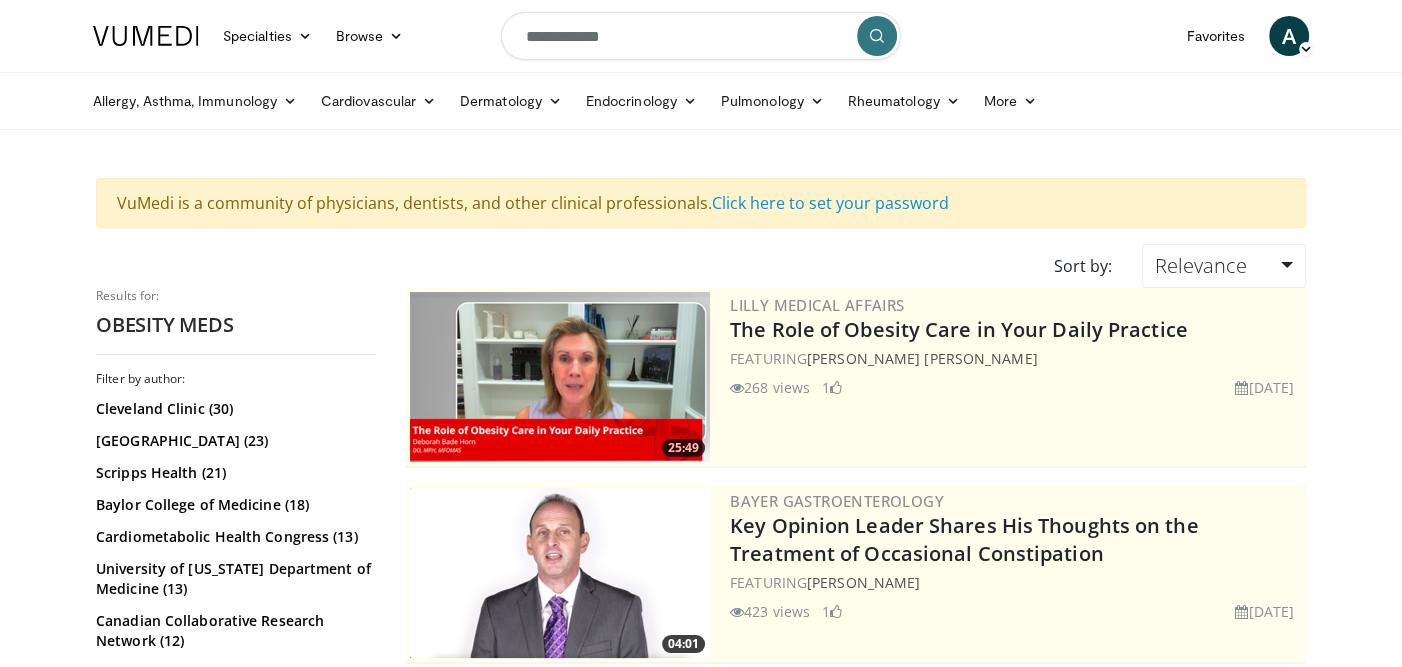 click on "Specialties
Adult & Family Medicine
Allergy, Asthma, Immunology
Anesthesiology
Cardiology
Dental
Dermatology
Endocrinology
Gastroenterology & Hepatology
General Surgery
Hematology & Oncology
Infectious Disease
Nephrology
Neurology
Neurosurgery
Obstetrics & Gynecology
Ophthalmology
Oral Maxillofacial
Orthopaedics
Otolaryngology
Pediatrics
Plastic Surgery
Podiatry
Psychiatry
Pulmonology
Radiation Oncology
Radiology
Rheumatology
Urology" at bounding box center (701, 2818) 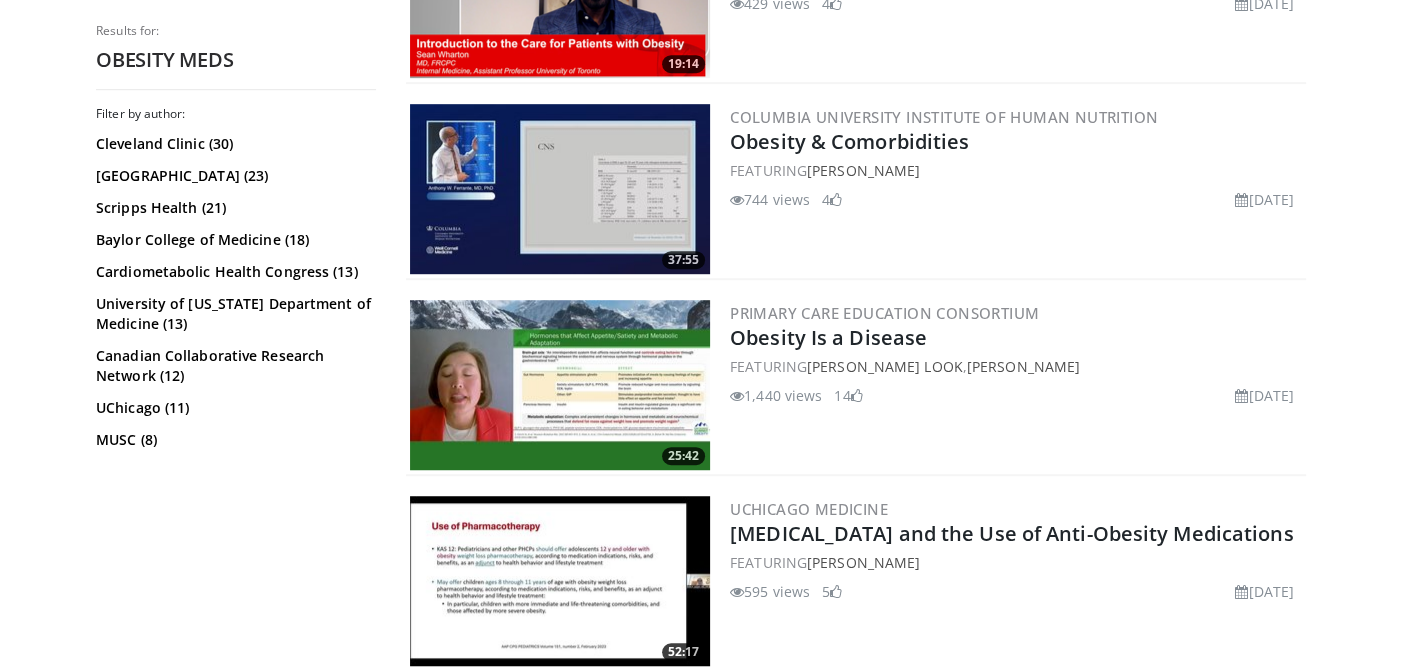 scroll, scrollTop: 1001, scrollLeft: 0, axis: vertical 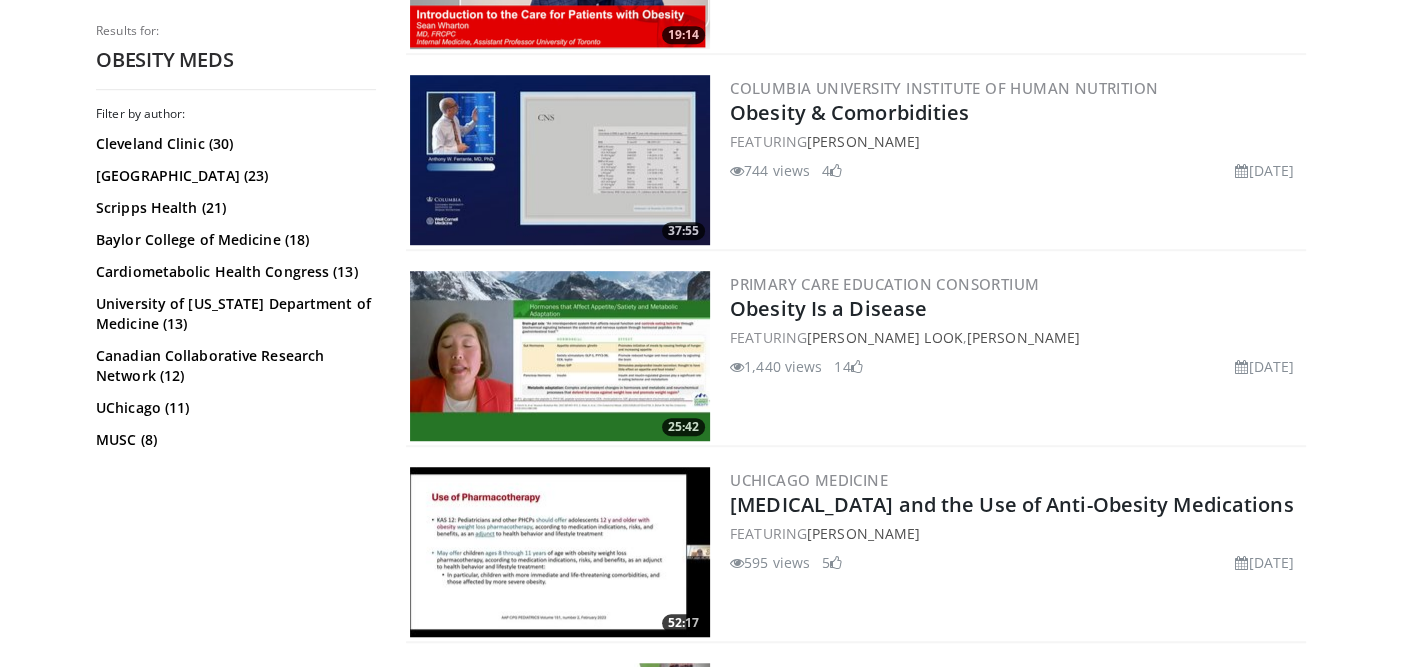 click on "Specialties
Adult & Family Medicine
Allergy, Asthma, Immunology
Anesthesiology
Cardiology
Dental
Dermatology
Endocrinology
Gastroenterology & Hepatology
General Surgery
Hematology & Oncology
Infectious Disease
Nephrology
Neurology
Neurosurgery
Obstetrics & Gynecology
Ophthalmology
Oral Maxillofacial
Orthopaedics
Otolaryngology
Pediatrics
Plastic Surgery
Podiatry
Psychiatry
Pulmonology
Radiation Oncology
Radiology
Rheumatology
Urology" at bounding box center [701, 1817] 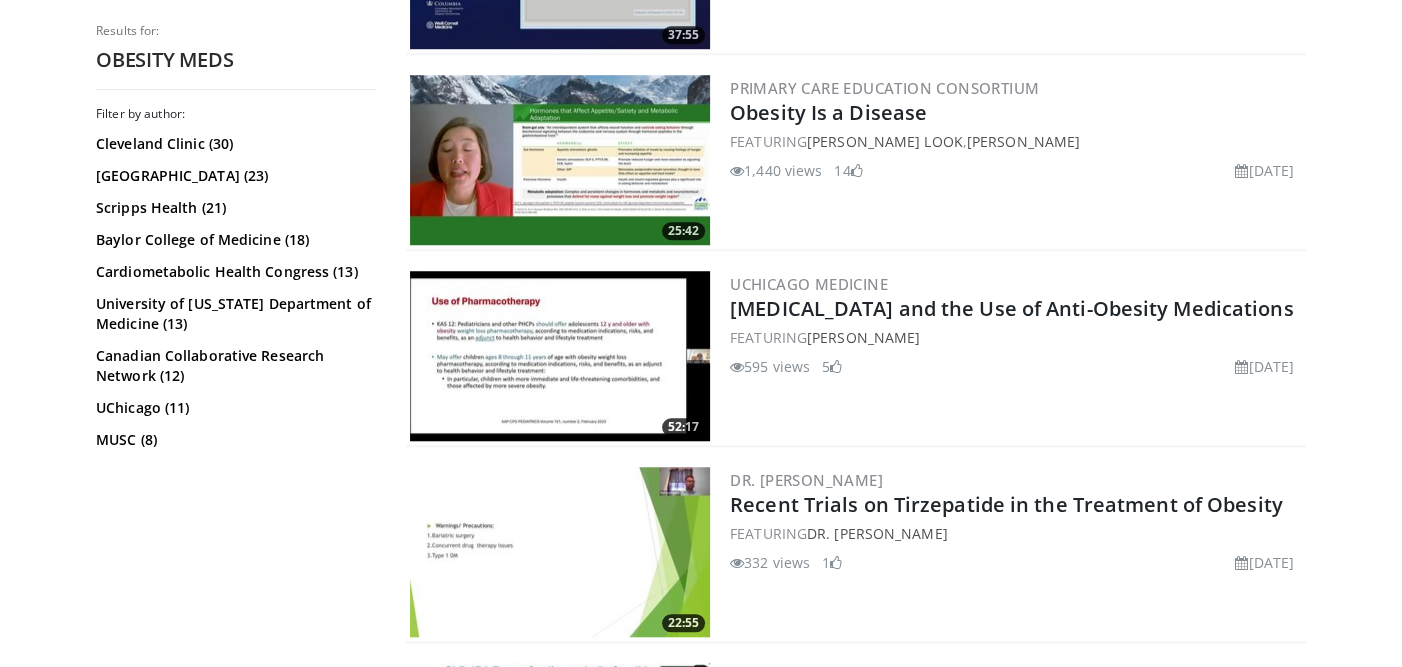 click on "Specialties
Adult & Family Medicine
Allergy, Asthma, Immunology
Anesthesiology
Cardiology
Dental
Dermatology
Endocrinology
Gastroenterology & Hepatology
General Surgery
Hematology & Oncology
Infectious Disease
Nephrology
Neurology
Neurosurgery
Obstetrics & Gynecology
Ophthalmology
Oral Maxillofacial
Orthopaedics
Otolaryngology
Pediatrics
Plastic Surgery
Podiatry
Psychiatry
Pulmonology
Radiation Oncology
Radiology
Rheumatology
Urology" at bounding box center [701, 1621] 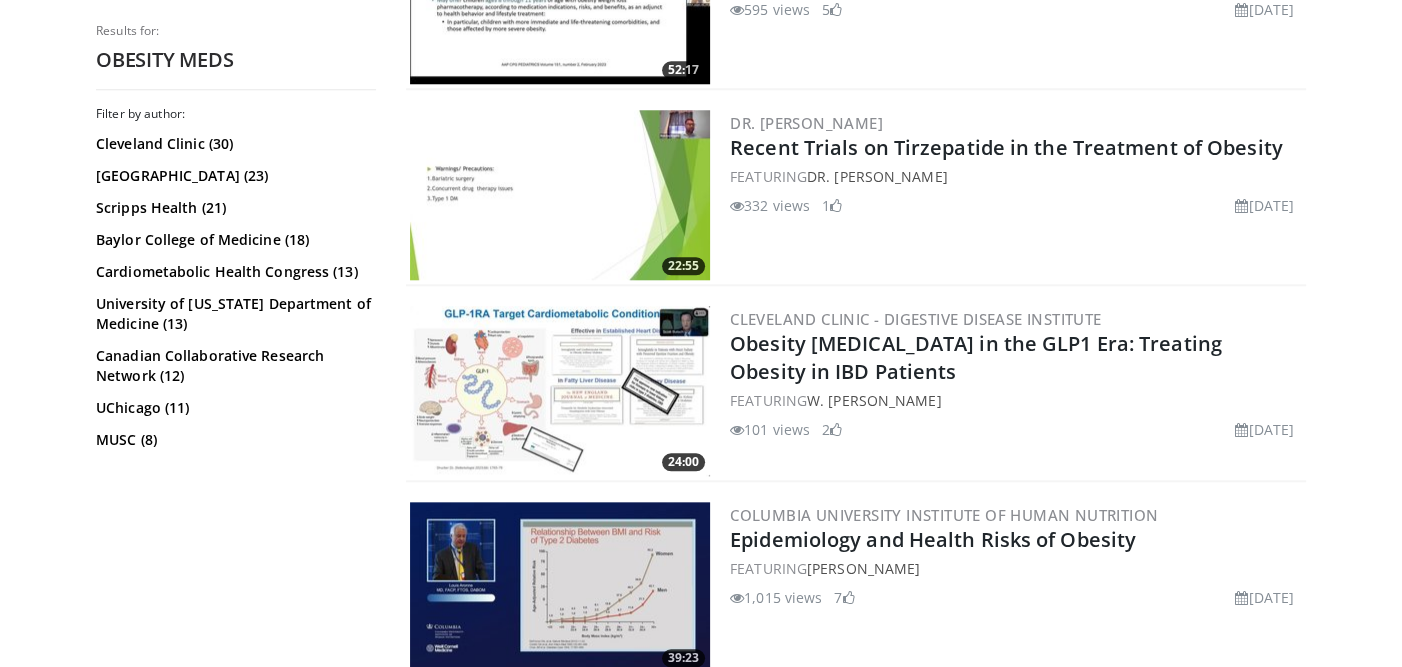 scroll, scrollTop: 1560, scrollLeft: 0, axis: vertical 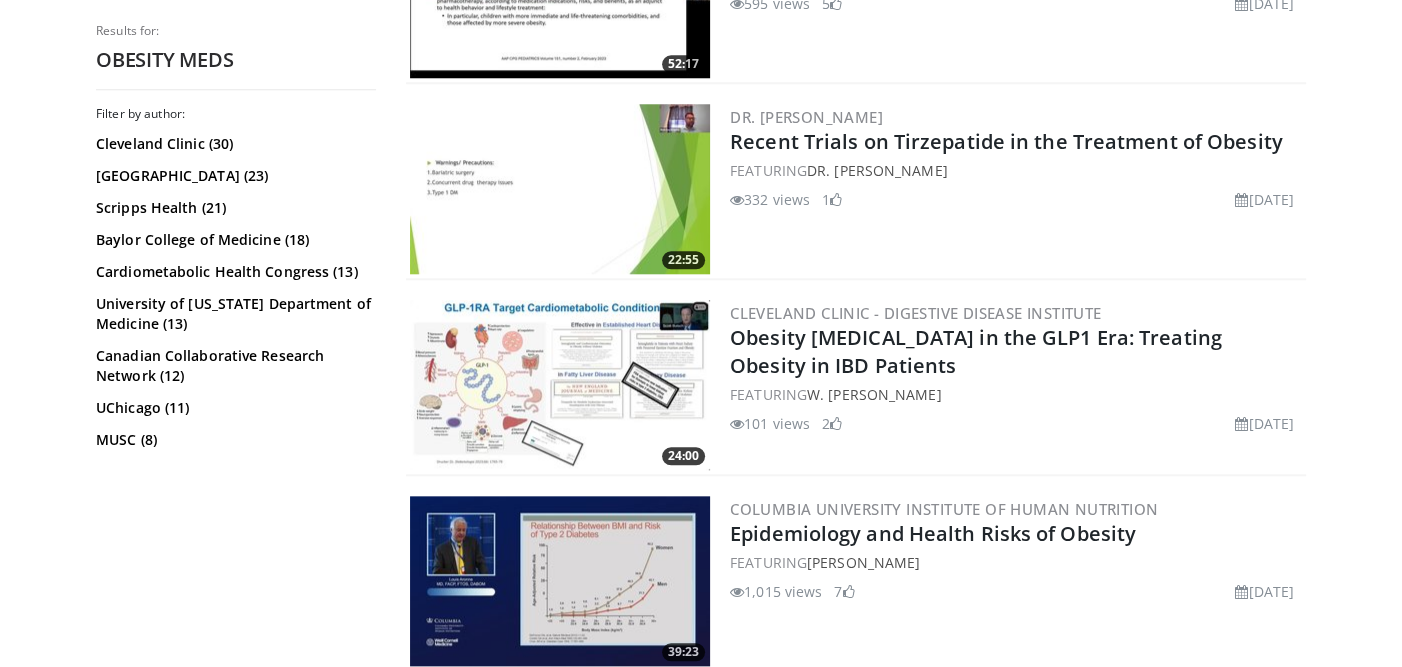 click on "Specialties
Adult & Family Medicine
Allergy, Asthma, Immunology
Anesthesiology
Cardiology
Dental
Dermatology
Endocrinology
Gastroenterology & Hepatology
General Surgery
Hematology & Oncology
Infectious Disease
Nephrology
Neurology
Neurosurgery
Obstetrics & Gynecology
Ophthalmology
Oral Maxillofacial
Orthopaedics
Otolaryngology
Pediatrics
Plastic Surgery
Podiatry
Psychiatry
Pulmonology
Radiation Oncology
Radiology
Rheumatology
Urology" at bounding box center [701, 1258] 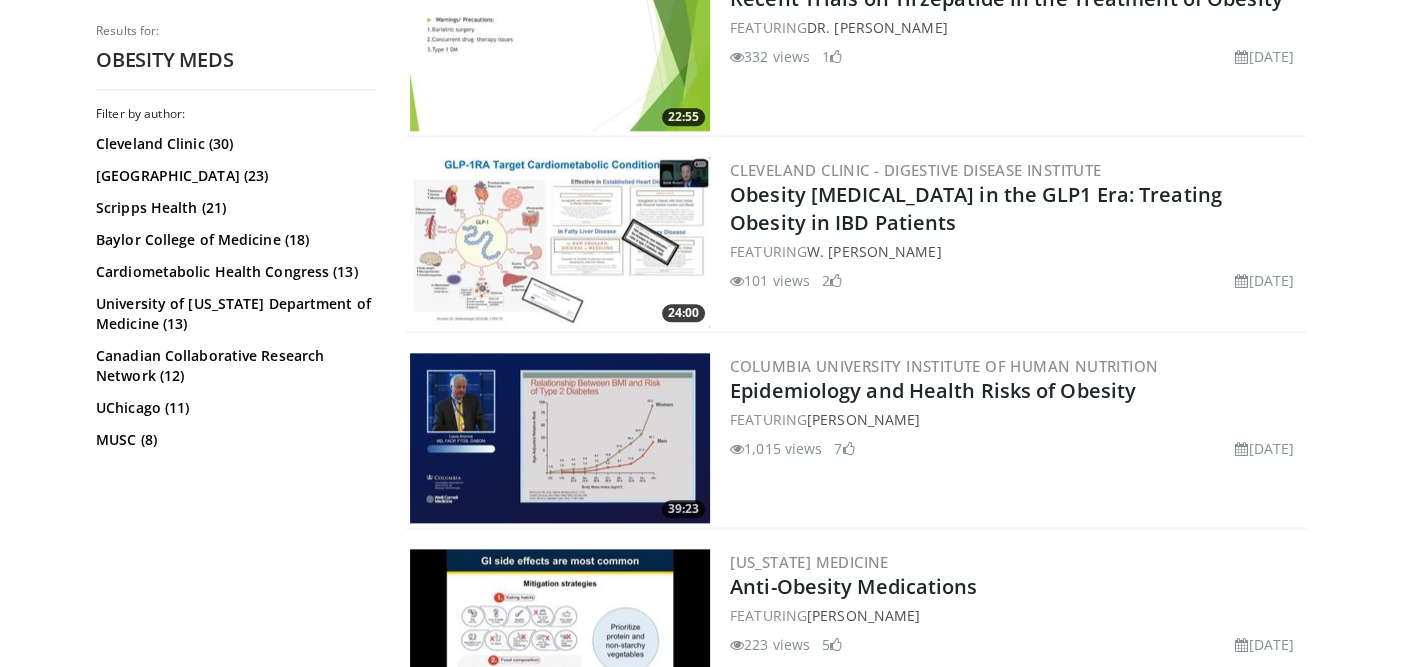 scroll, scrollTop: 1709, scrollLeft: 0, axis: vertical 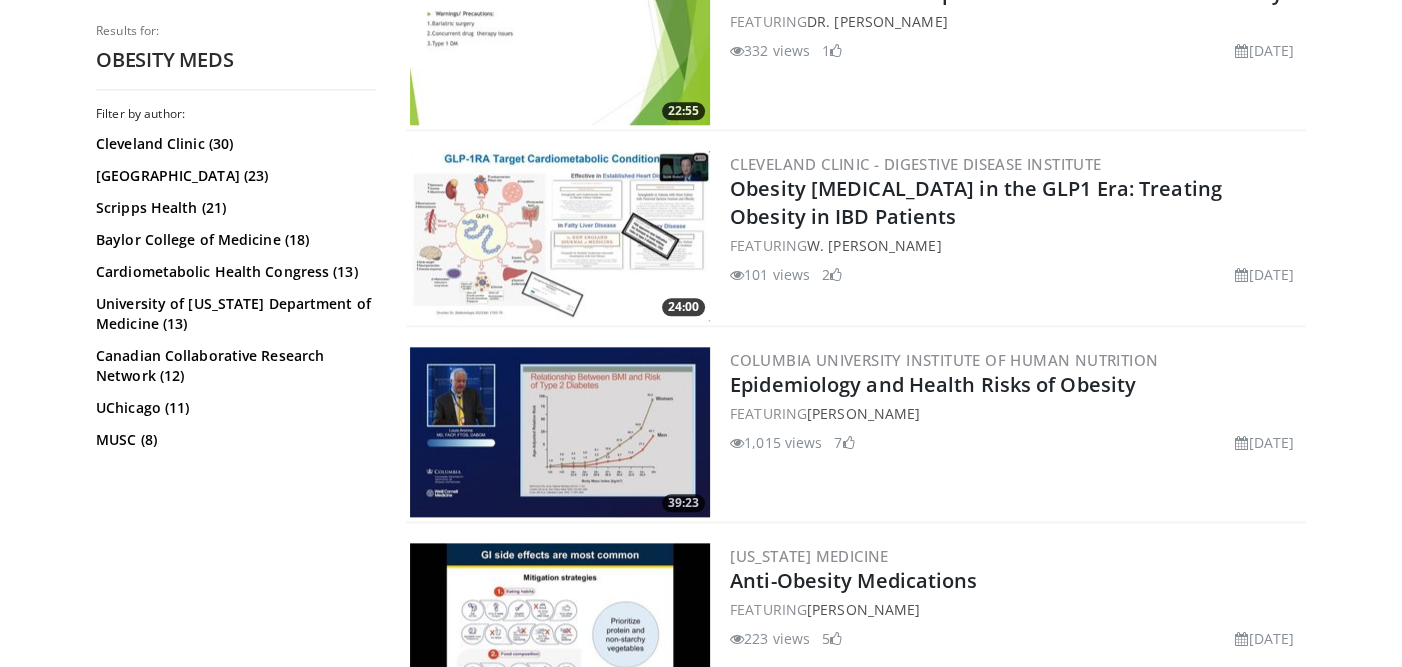click on "FEATURING
W. Scott Butsch" at bounding box center (1016, 245) 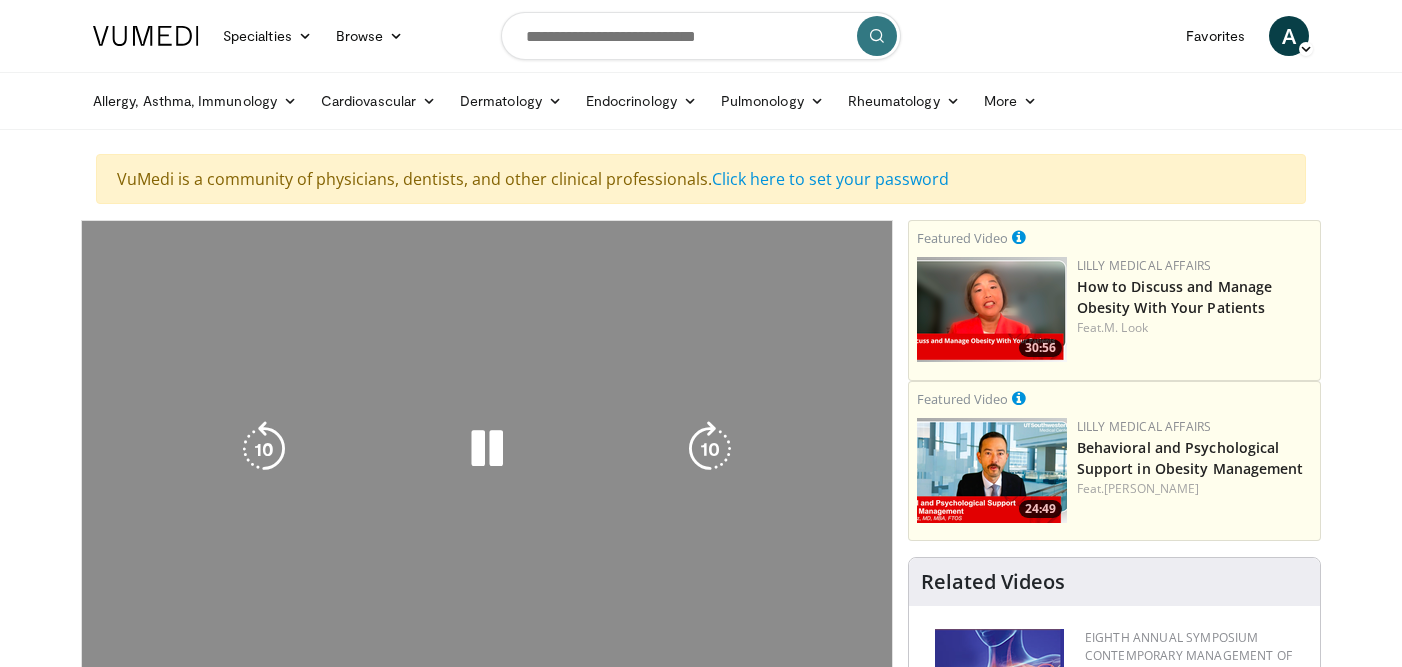 scroll, scrollTop: 0, scrollLeft: 0, axis: both 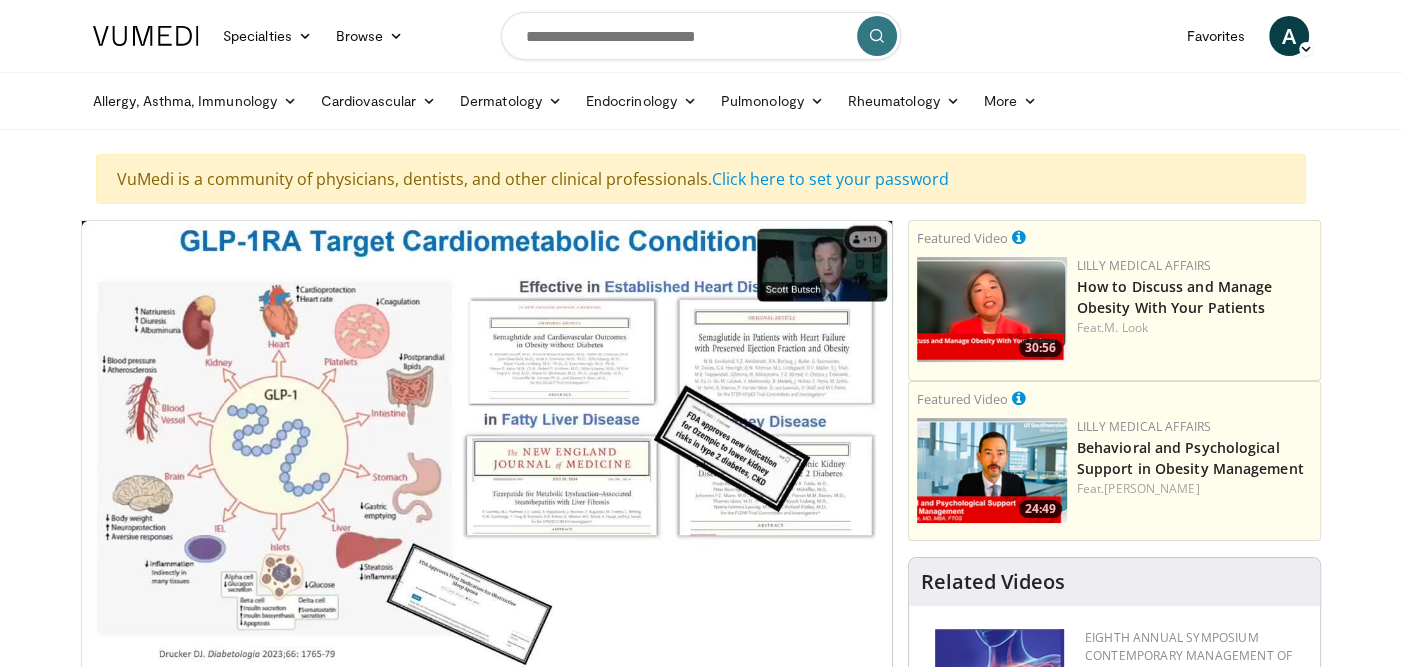click at bounding box center (487, 449) 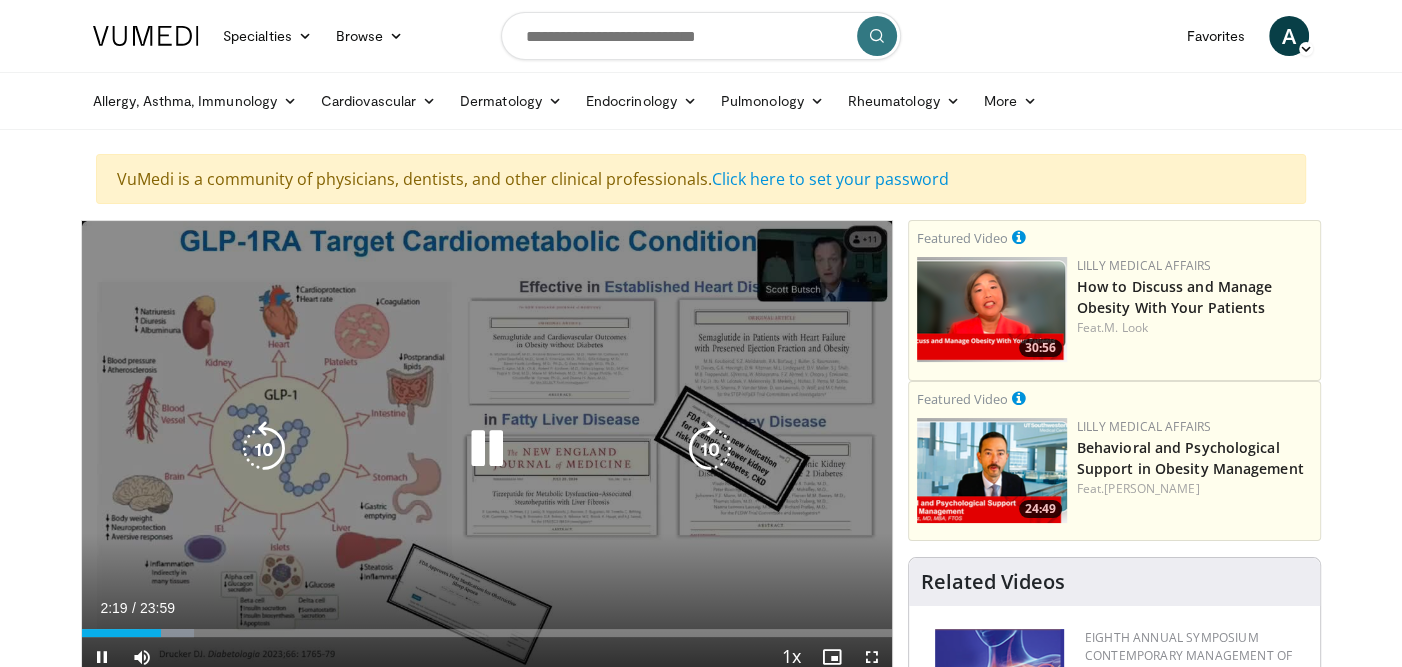 click at bounding box center (487, 449) 